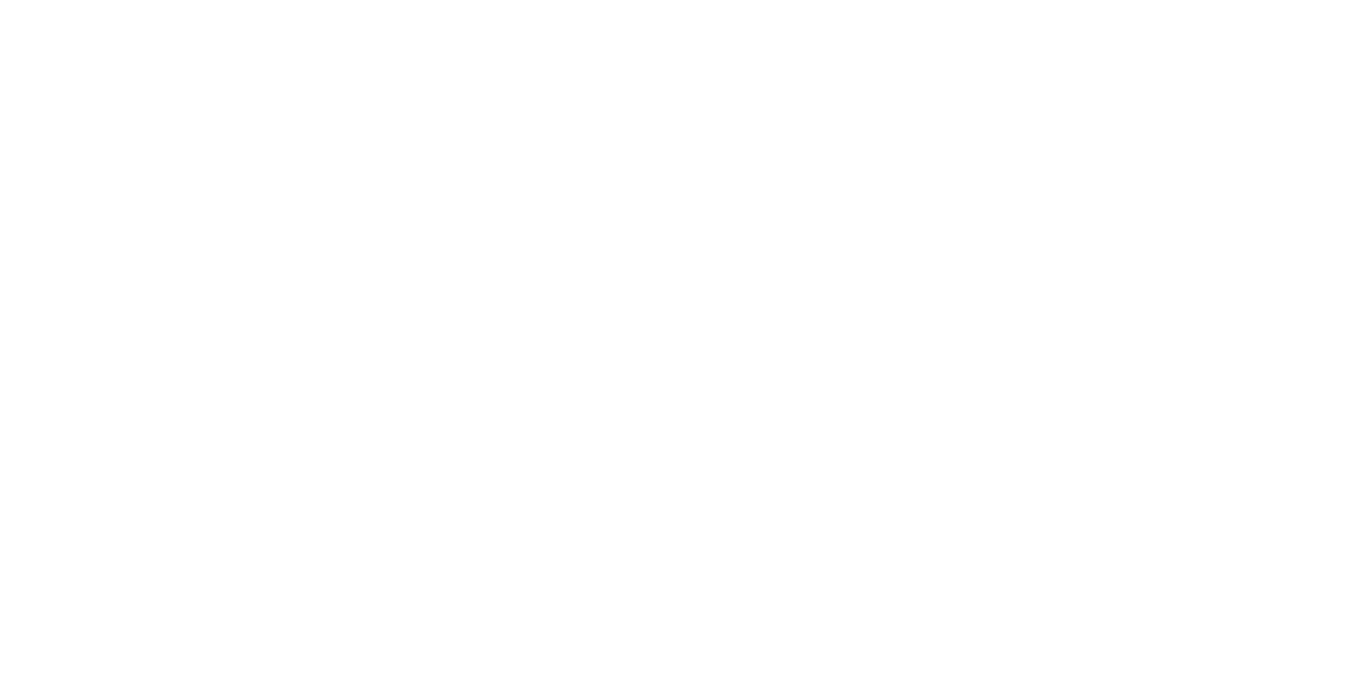 scroll, scrollTop: 0, scrollLeft: 0, axis: both 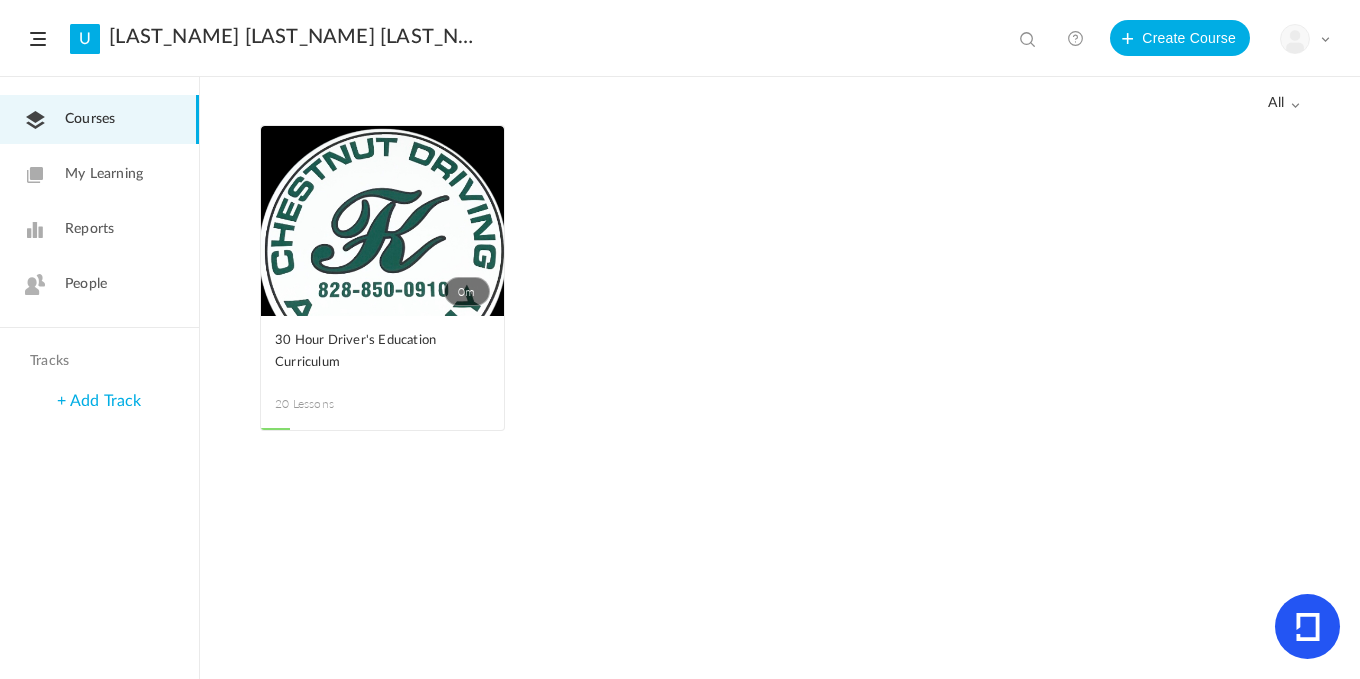 click on "Reports" 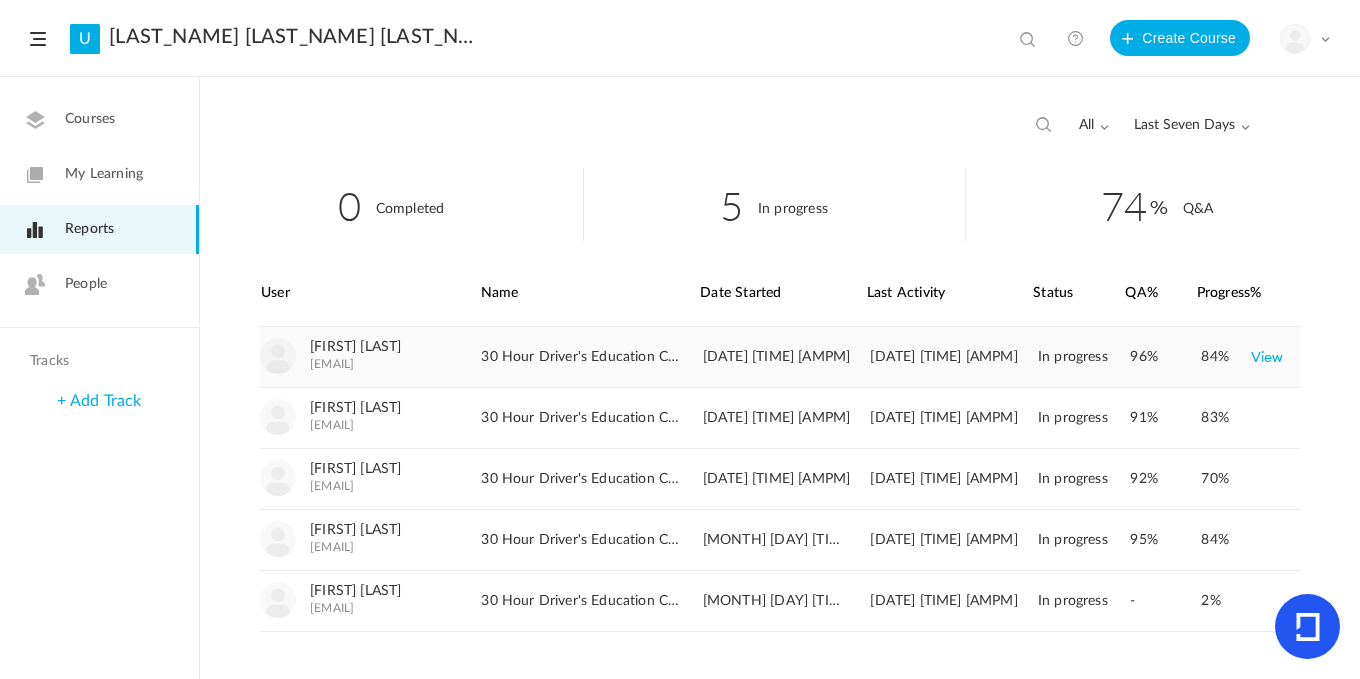 click on "View" at bounding box center (1267, 357) 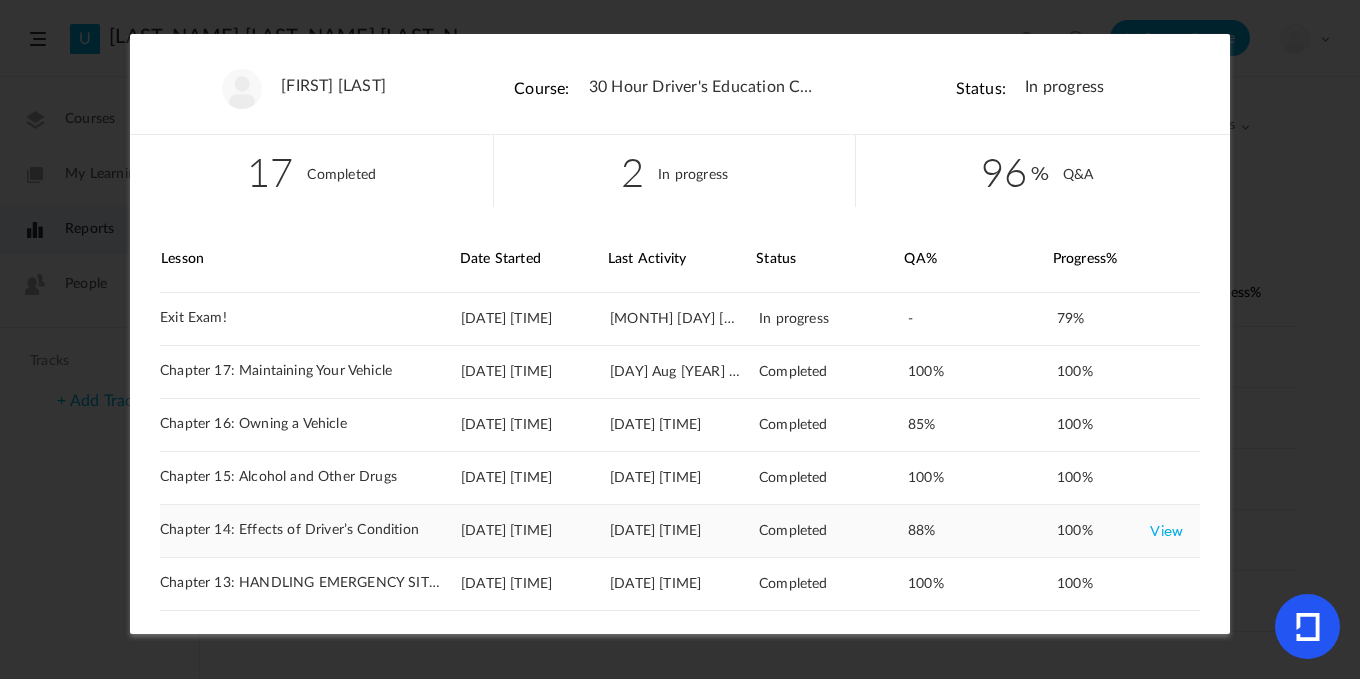 scroll, scrollTop: 0, scrollLeft: 0, axis: both 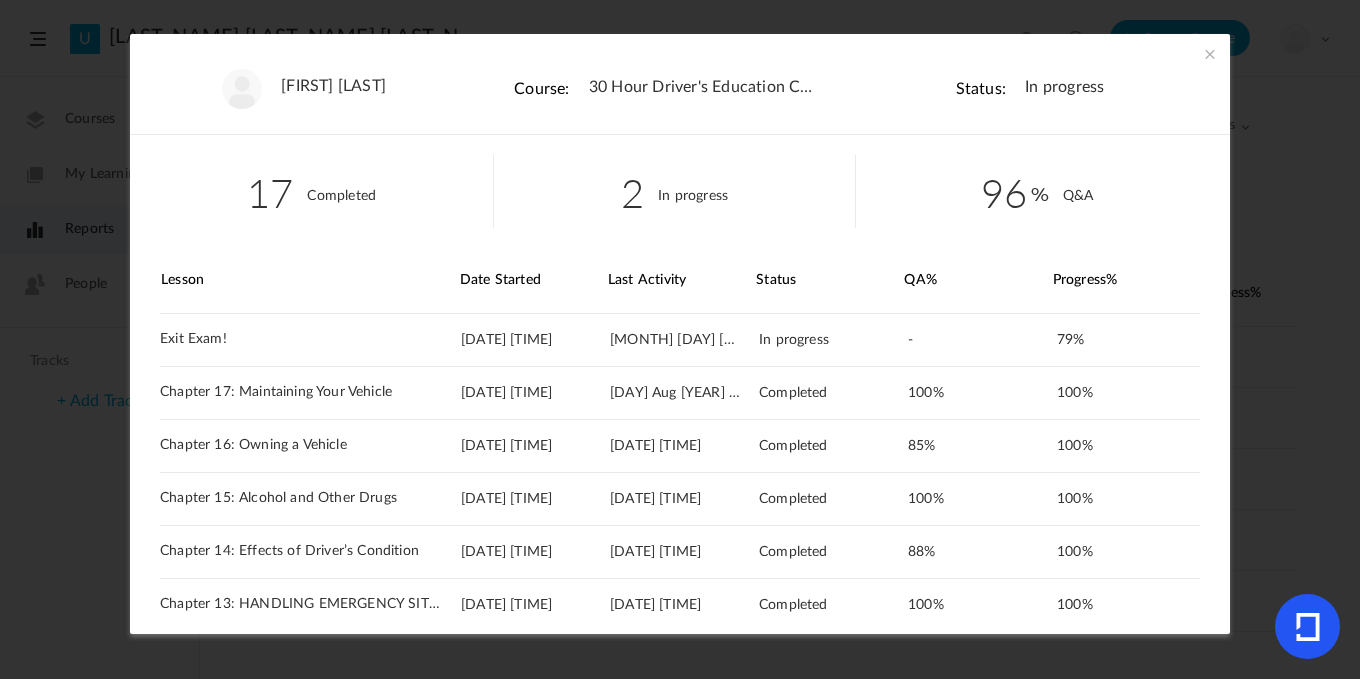 click at bounding box center [1210, 54] 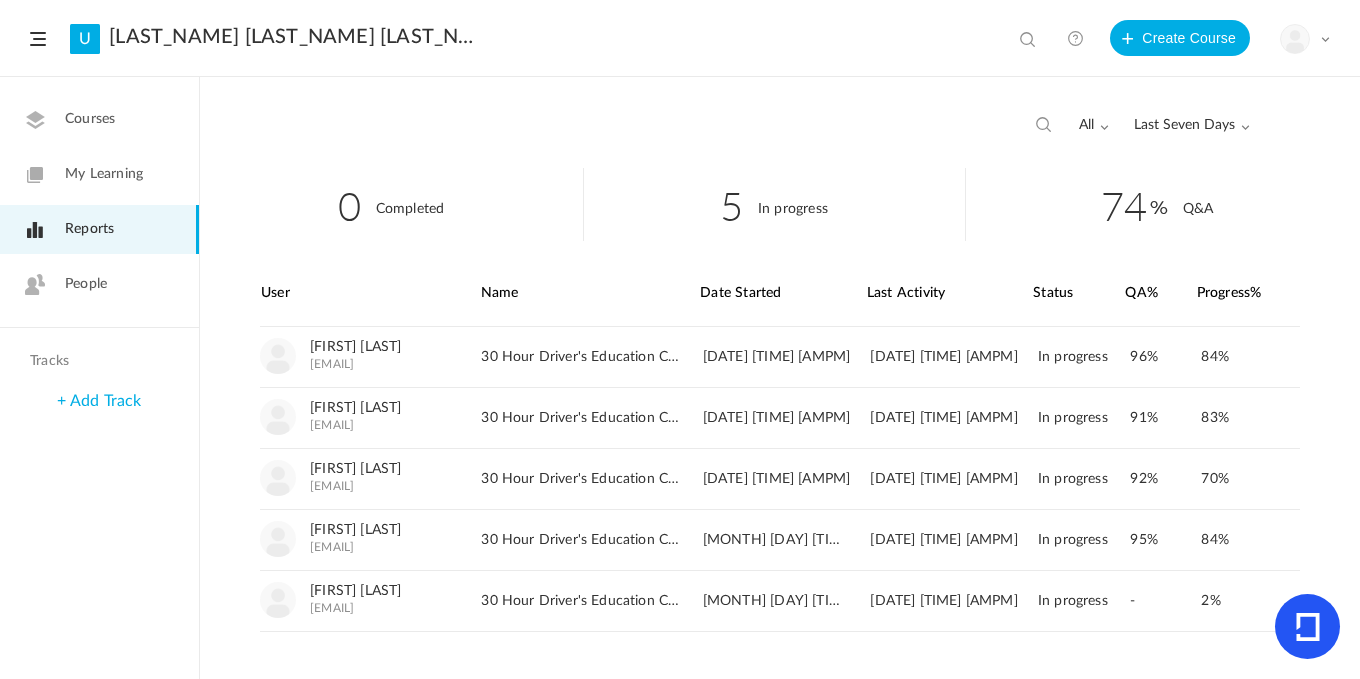 click on "Courses" 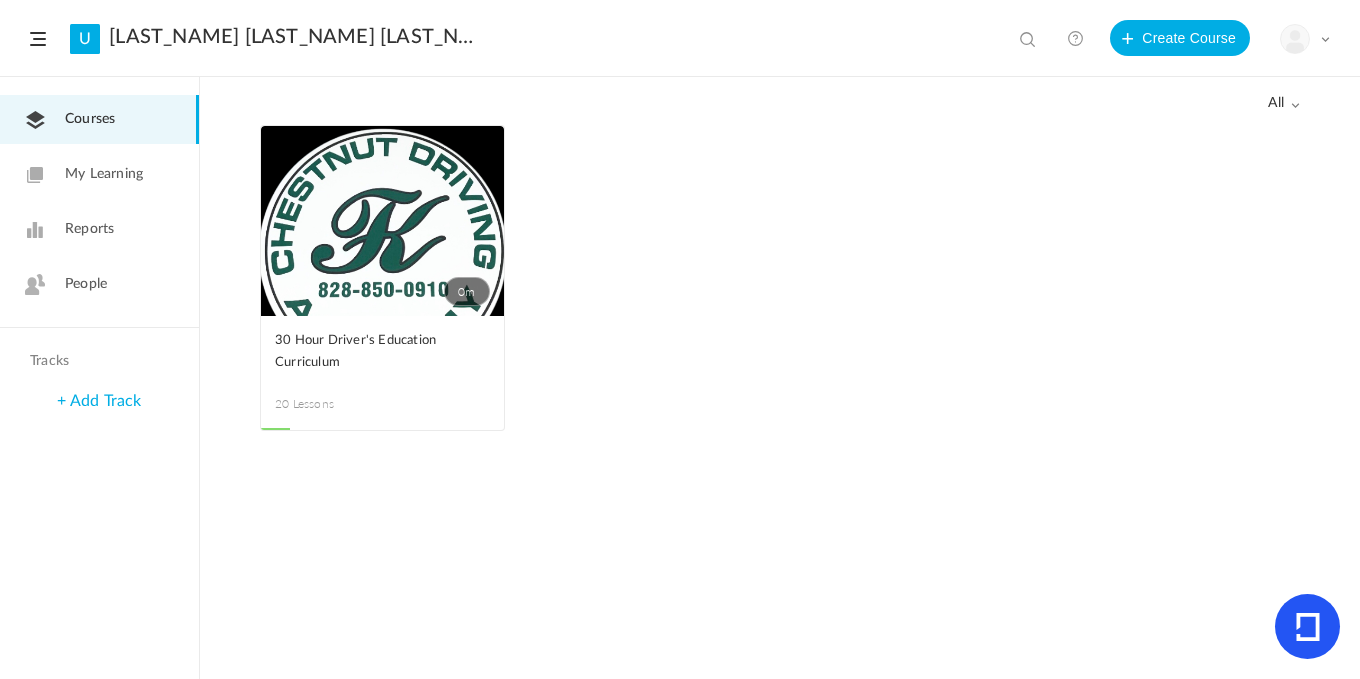 click on "0m" 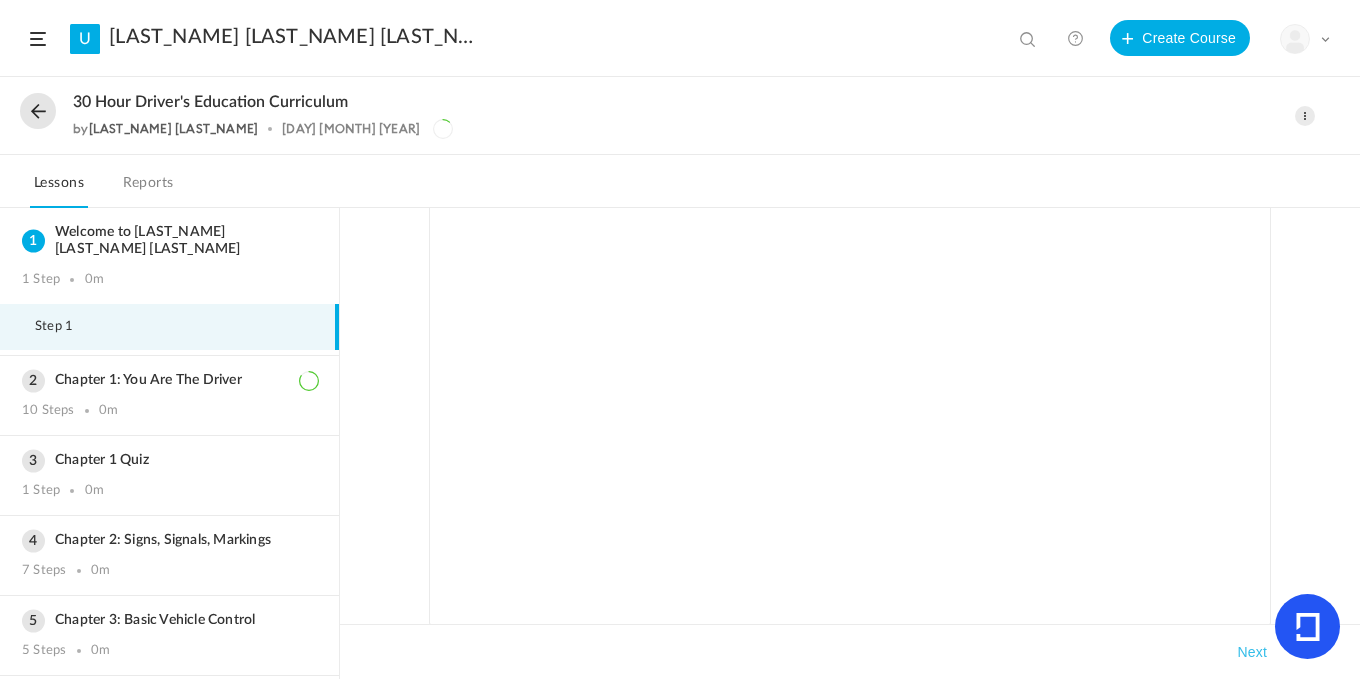 scroll, scrollTop: 354, scrollLeft: 0, axis: vertical 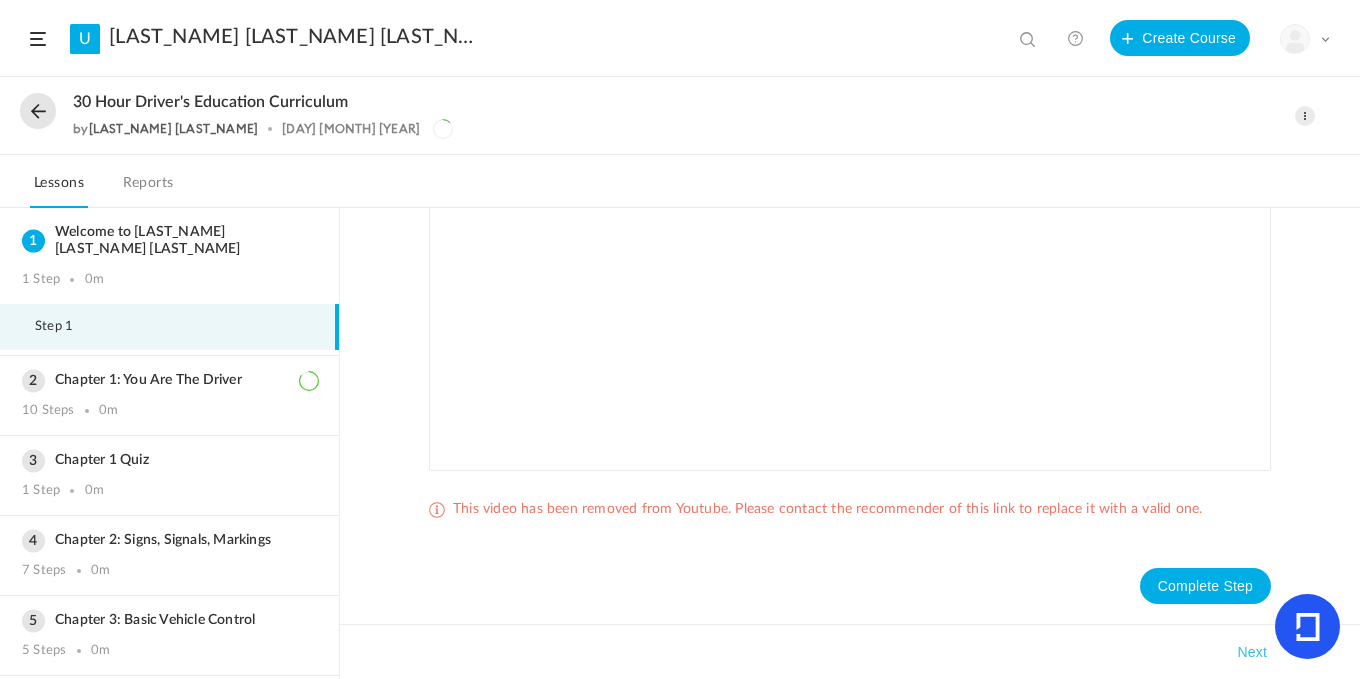 click 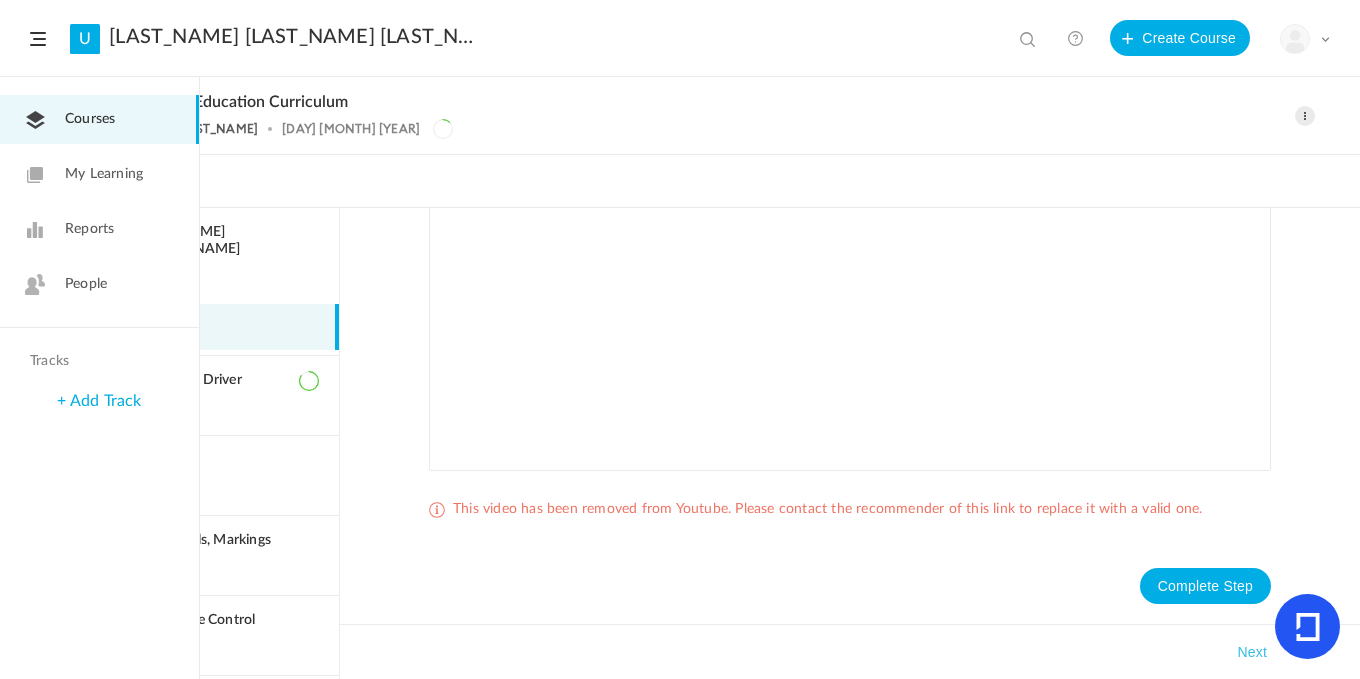 click on "Courses" 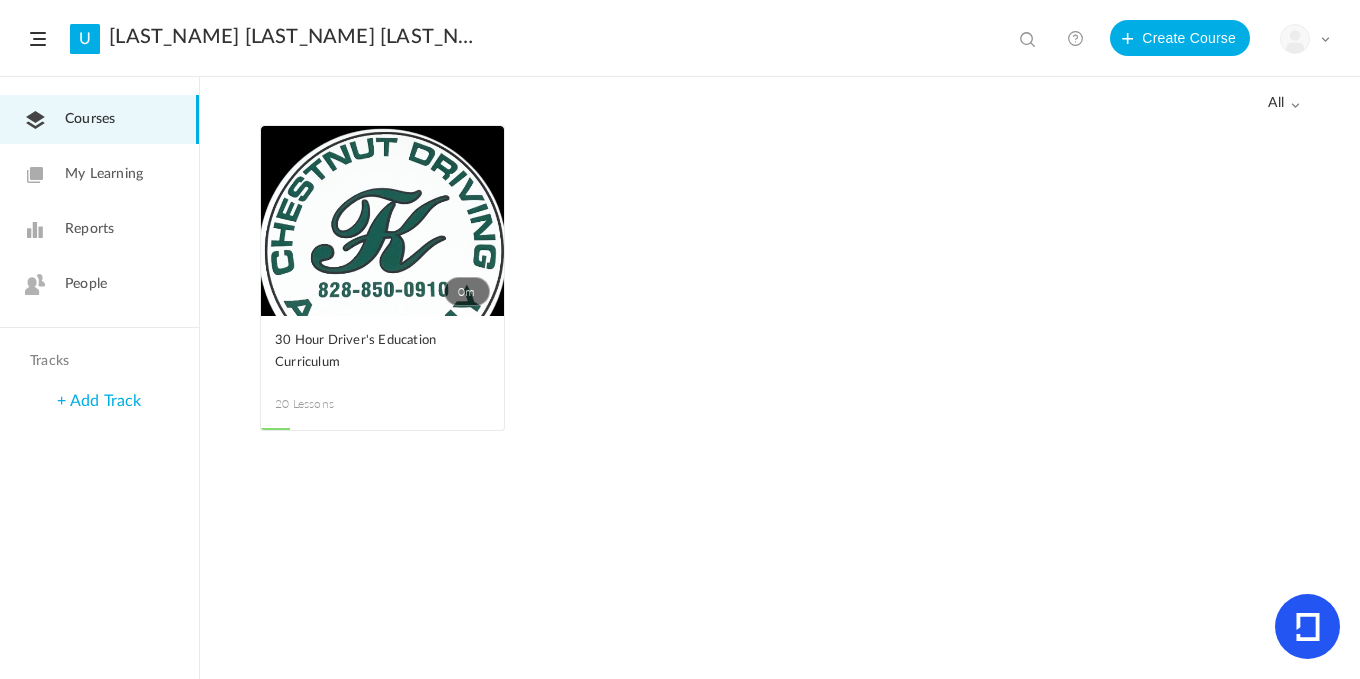 click 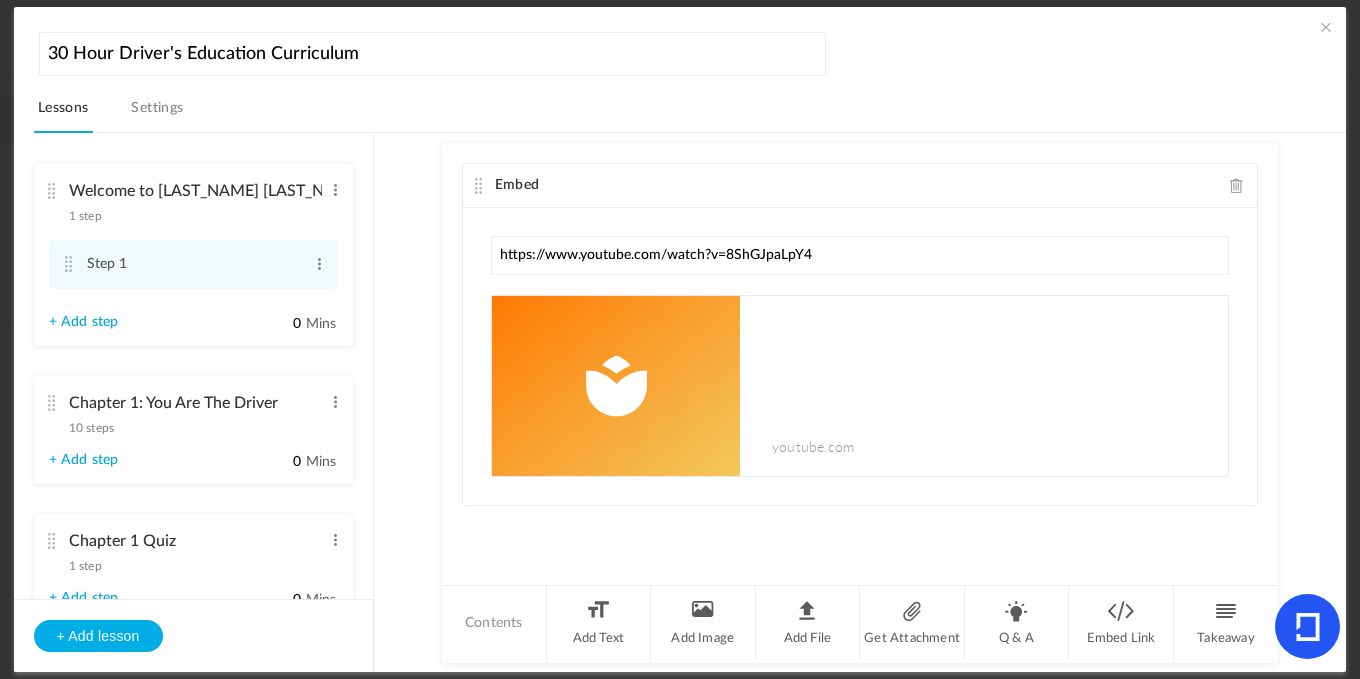 click 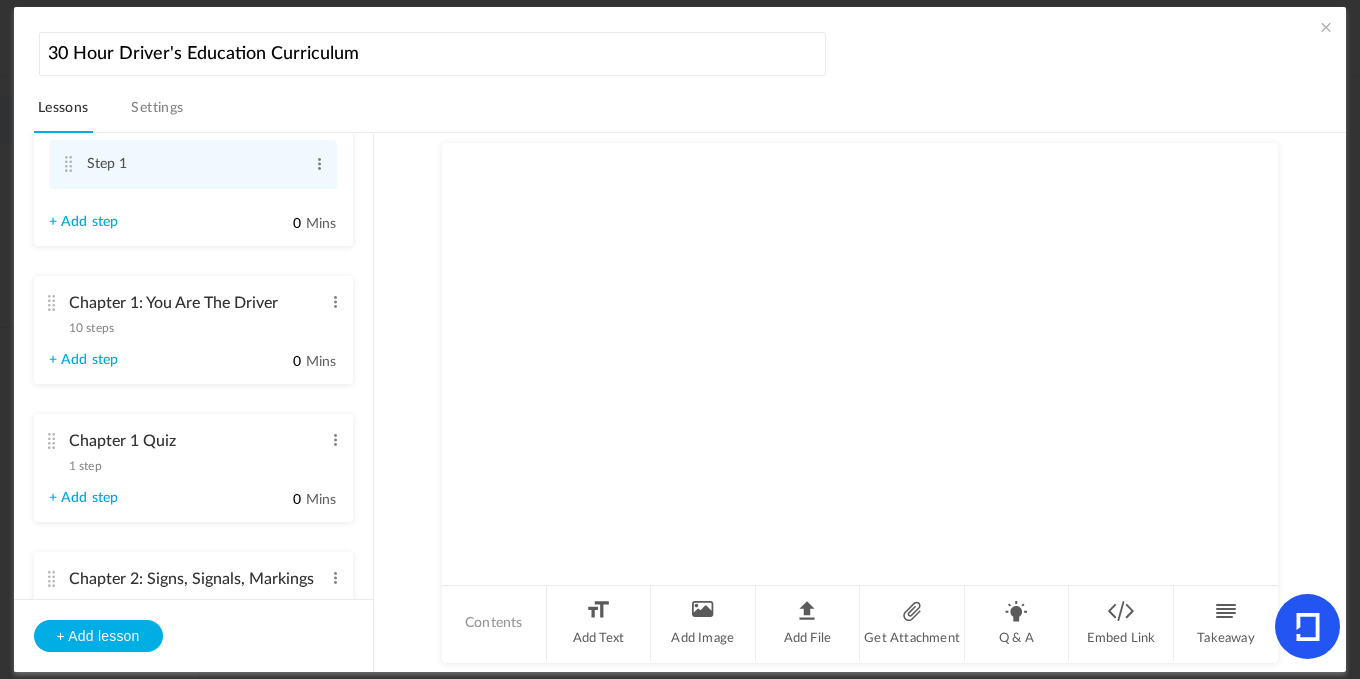 scroll, scrollTop: 0, scrollLeft: 0, axis: both 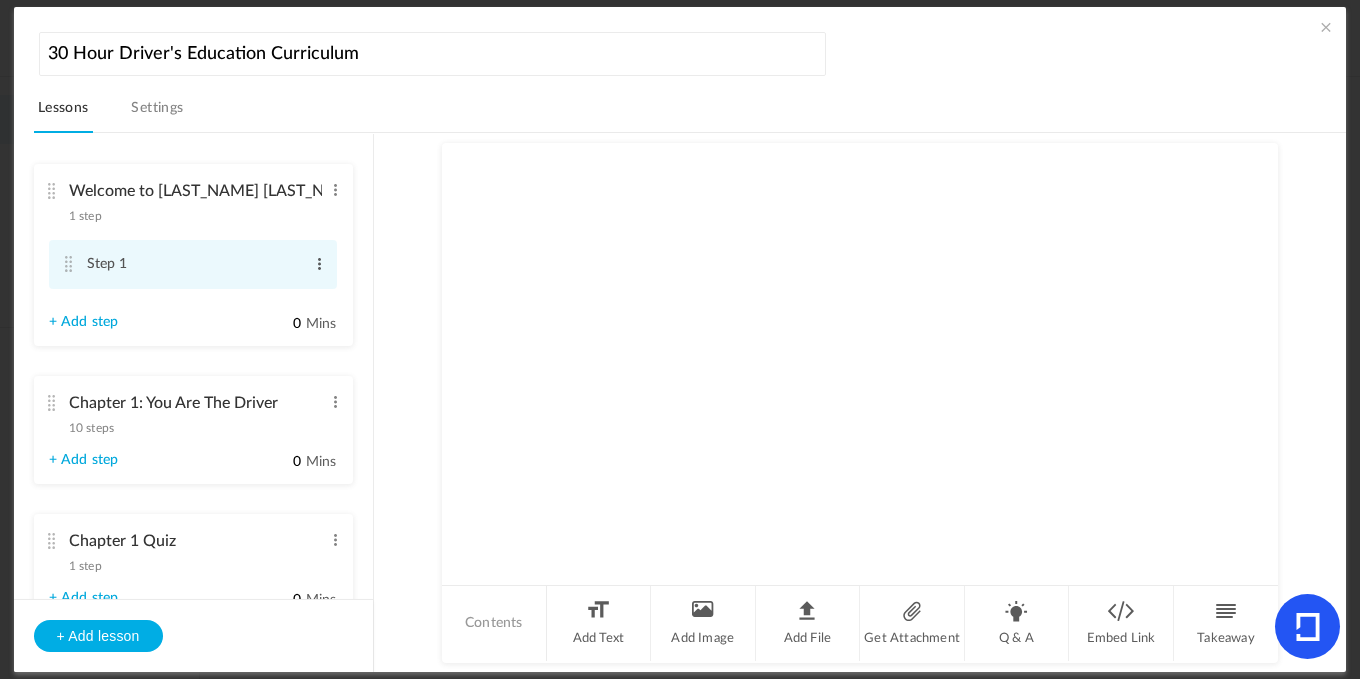click at bounding box center [319, 264] 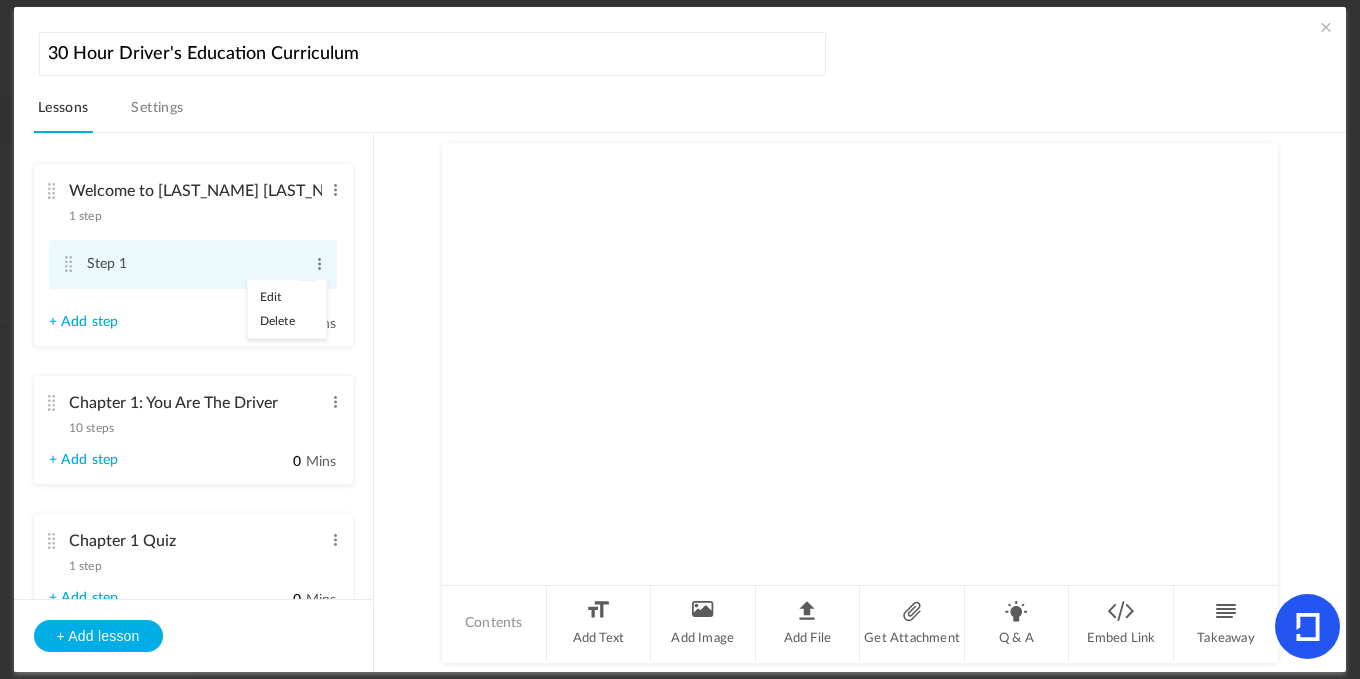 click at bounding box center [69, 264] 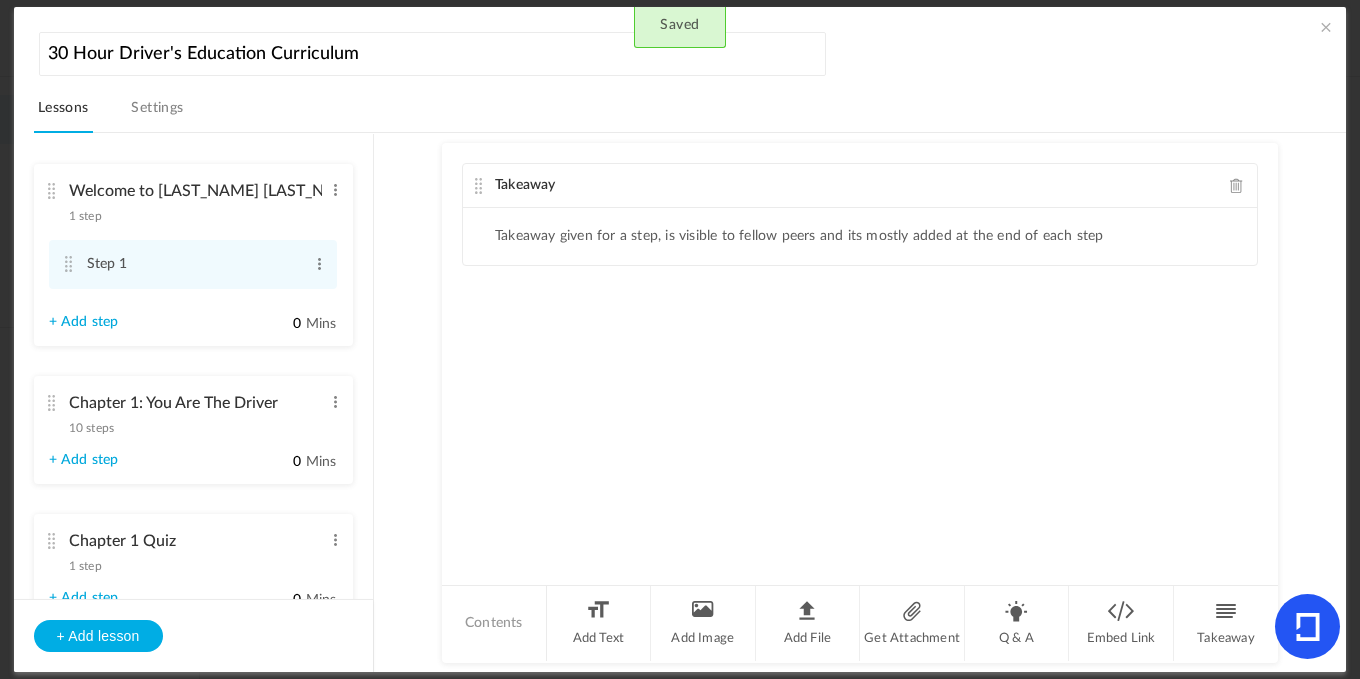 click 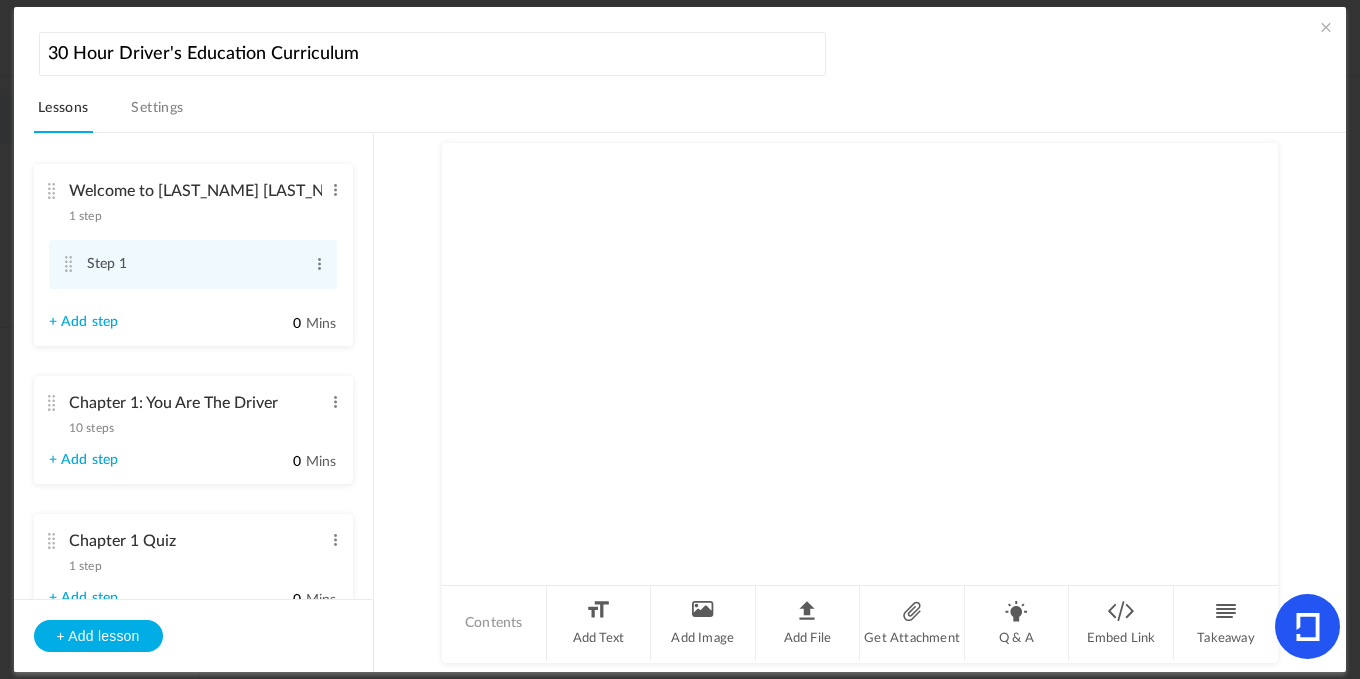 click at bounding box center [52, 191] 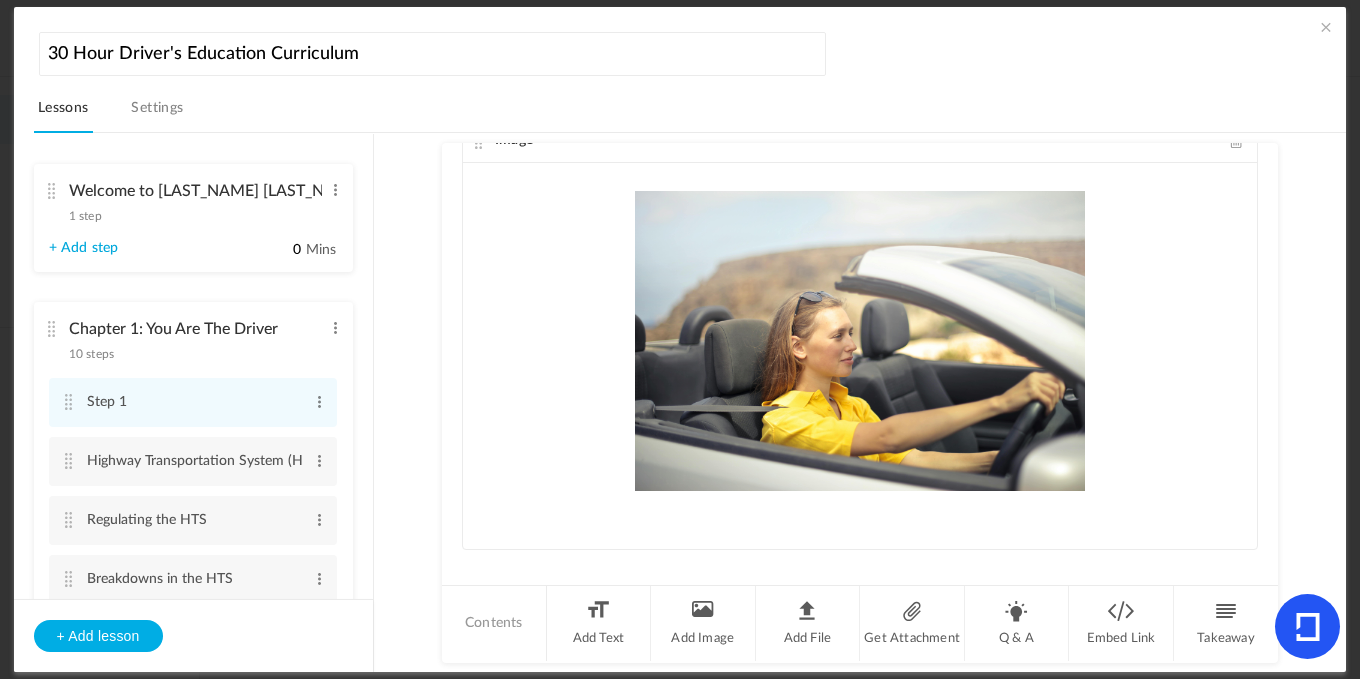 scroll, scrollTop: 67, scrollLeft: 0, axis: vertical 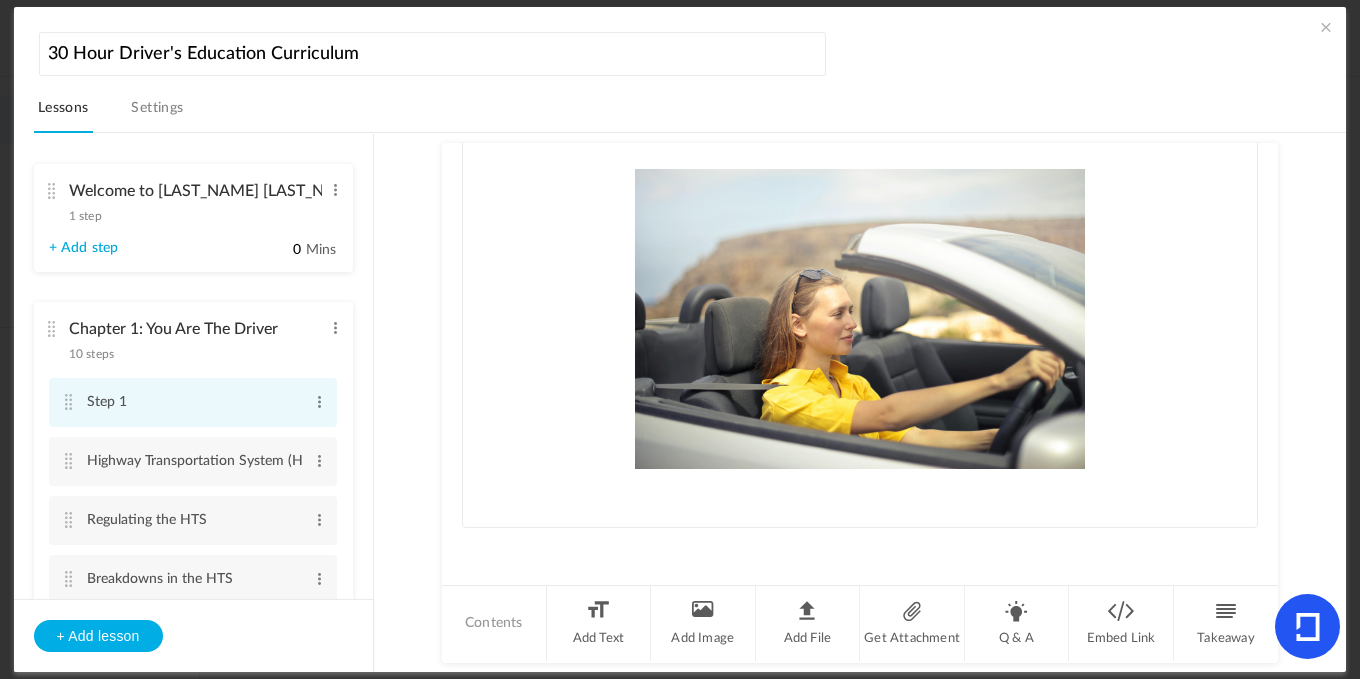 click at bounding box center [69, 402] 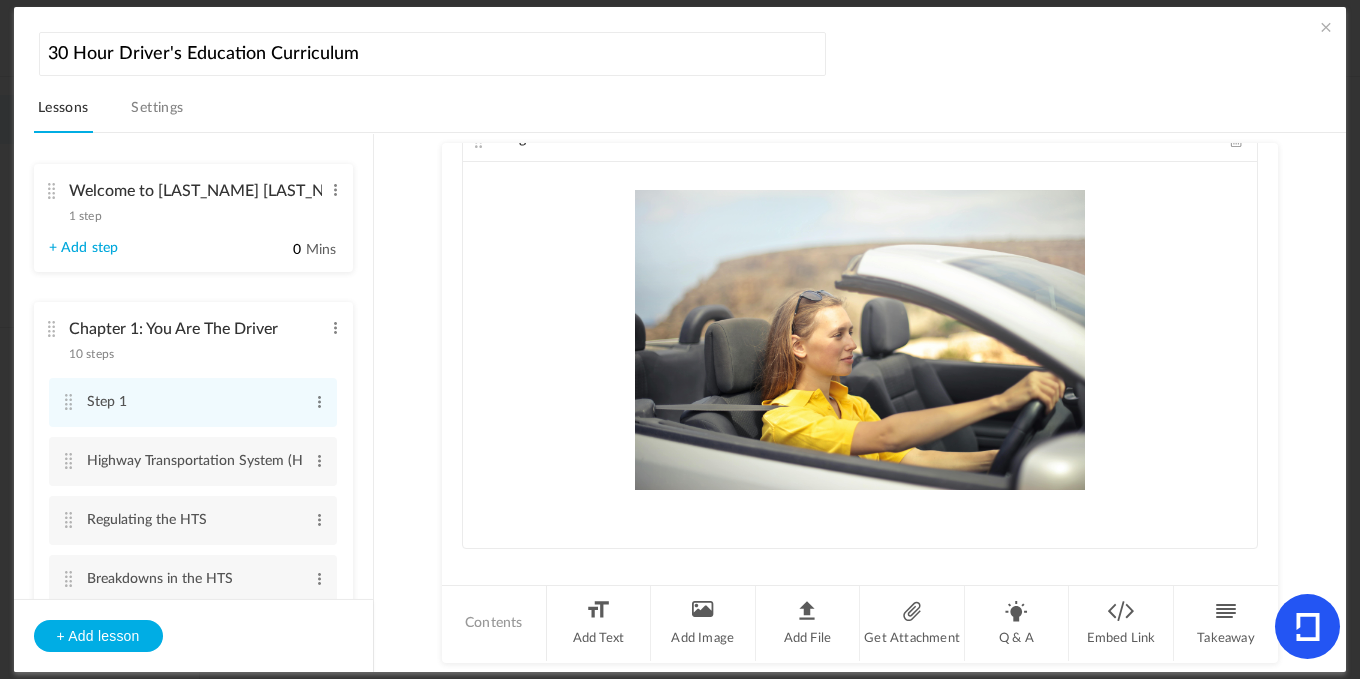 scroll, scrollTop: 67, scrollLeft: 0, axis: vertical 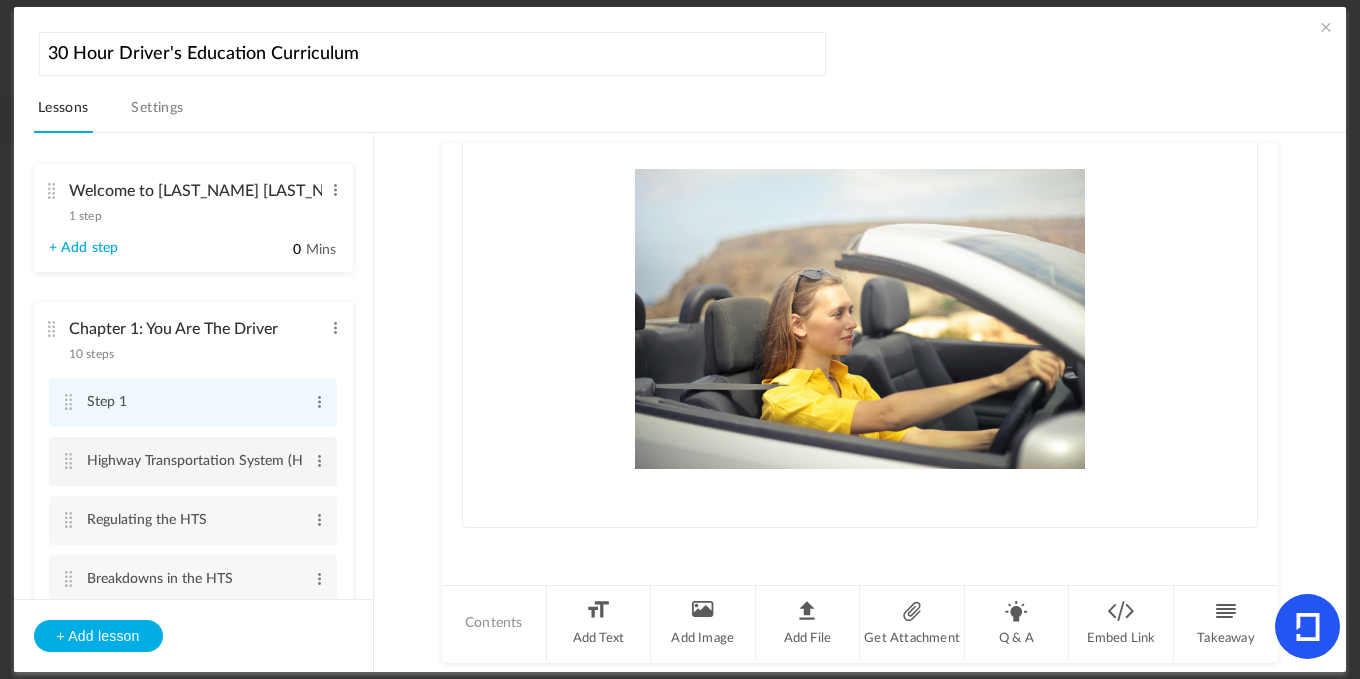 click at bounding box center [69, 461] 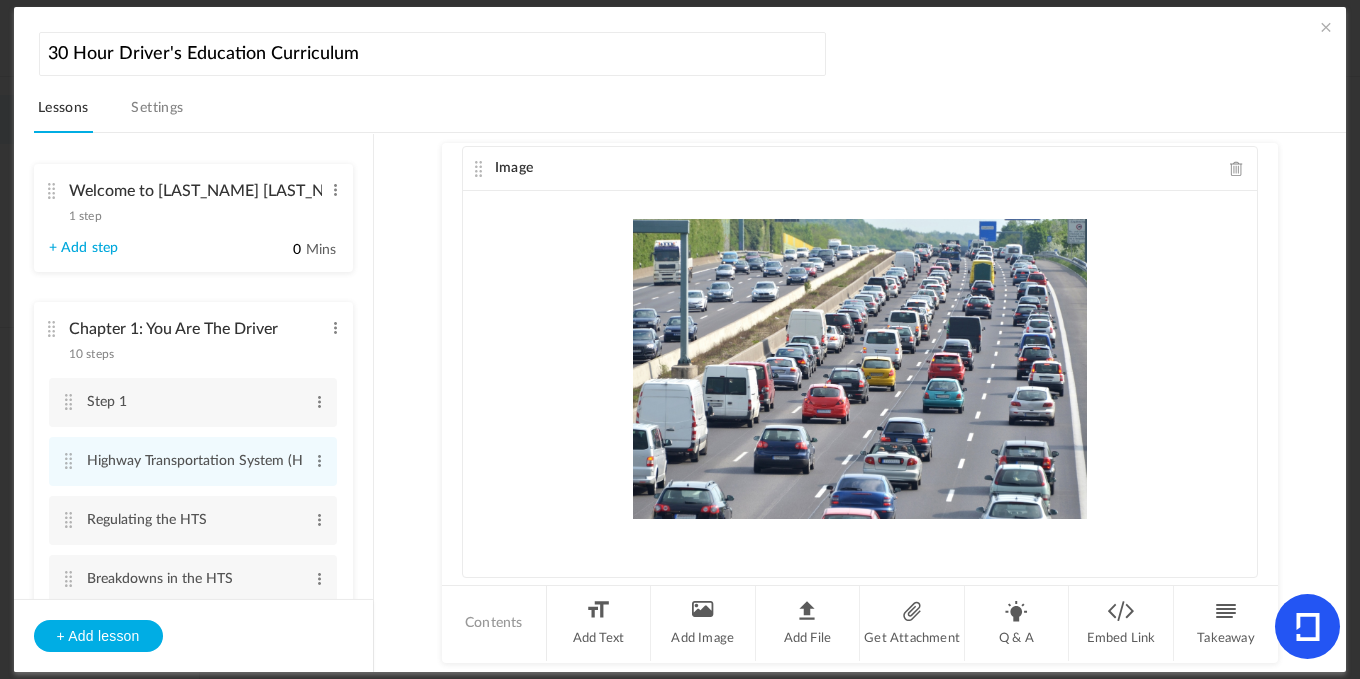 scroll, scrollTop: 0, scrollLeft: 0, axis: both 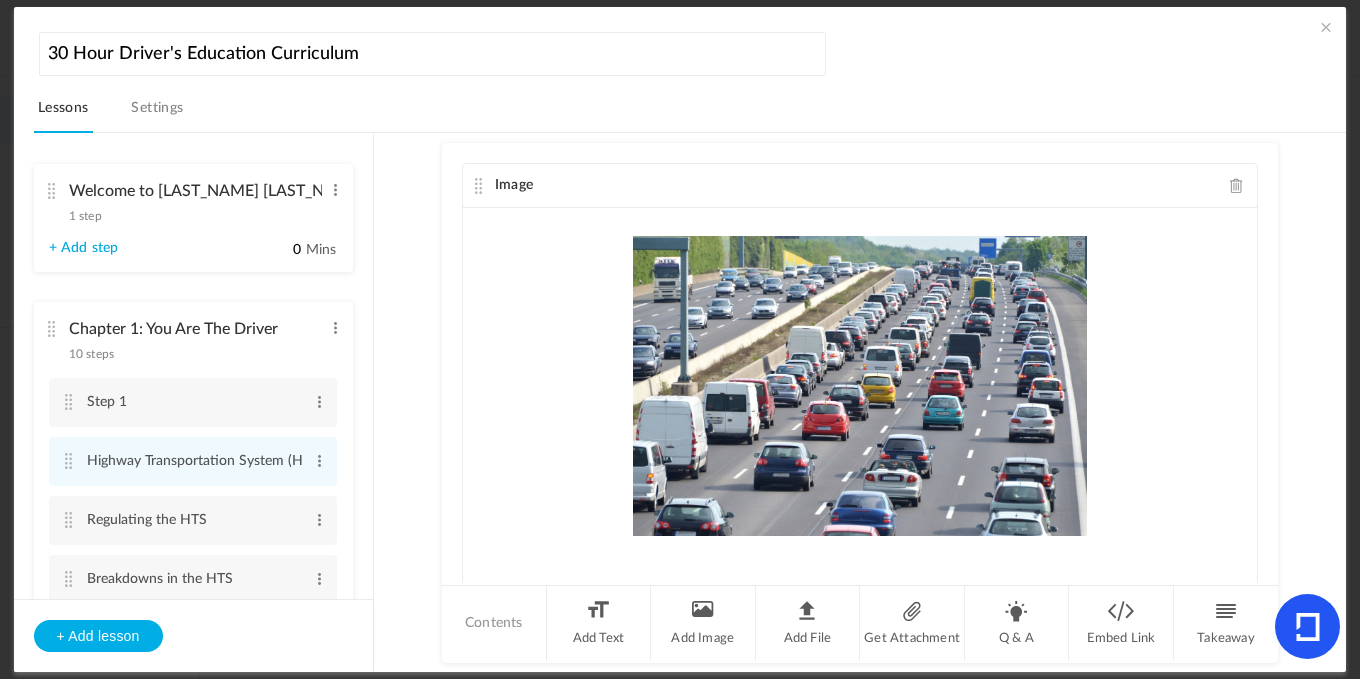 click at bounding box center (1326, 27) 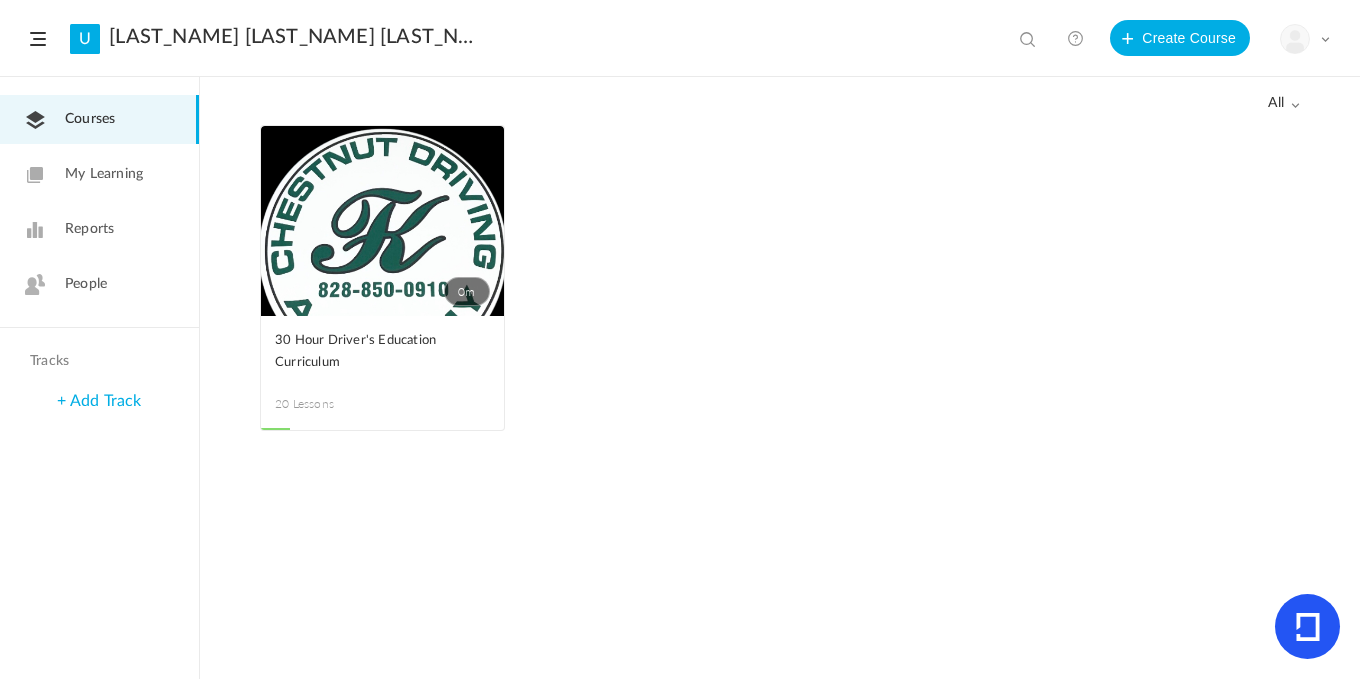 click on "0m" 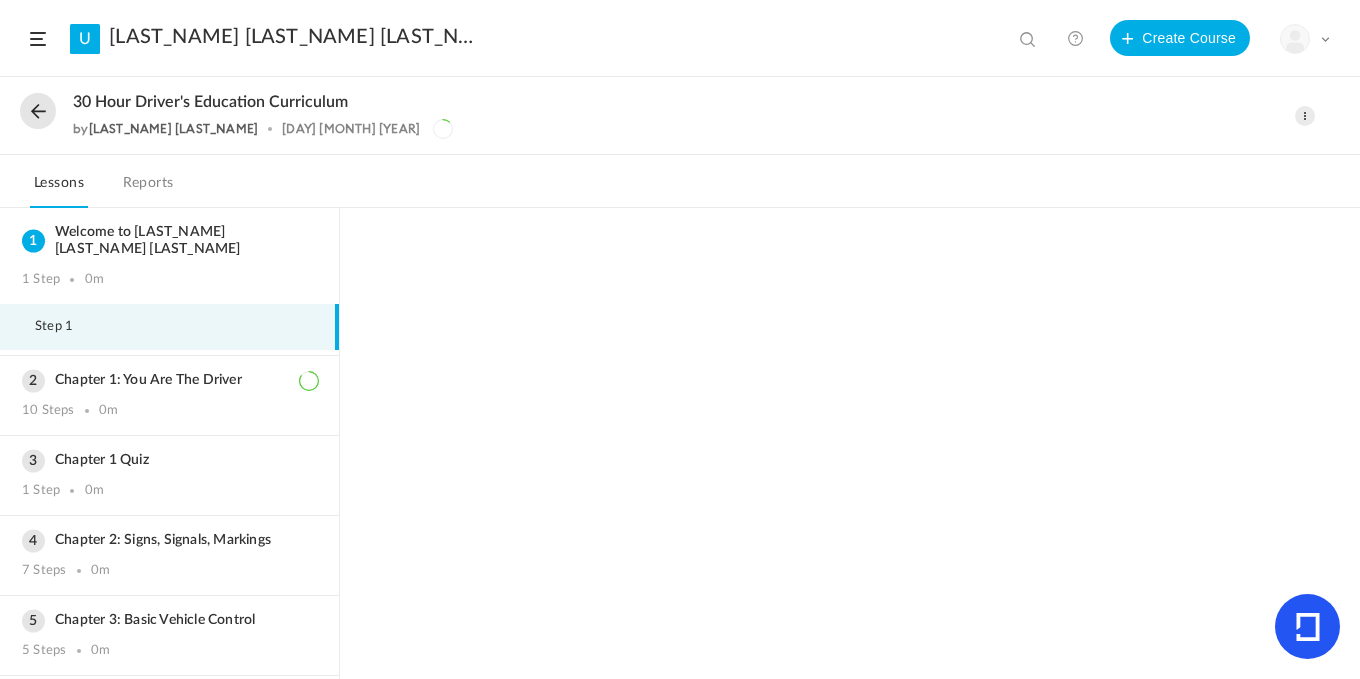 click on "Step 1" at bounding box center (66, 327) 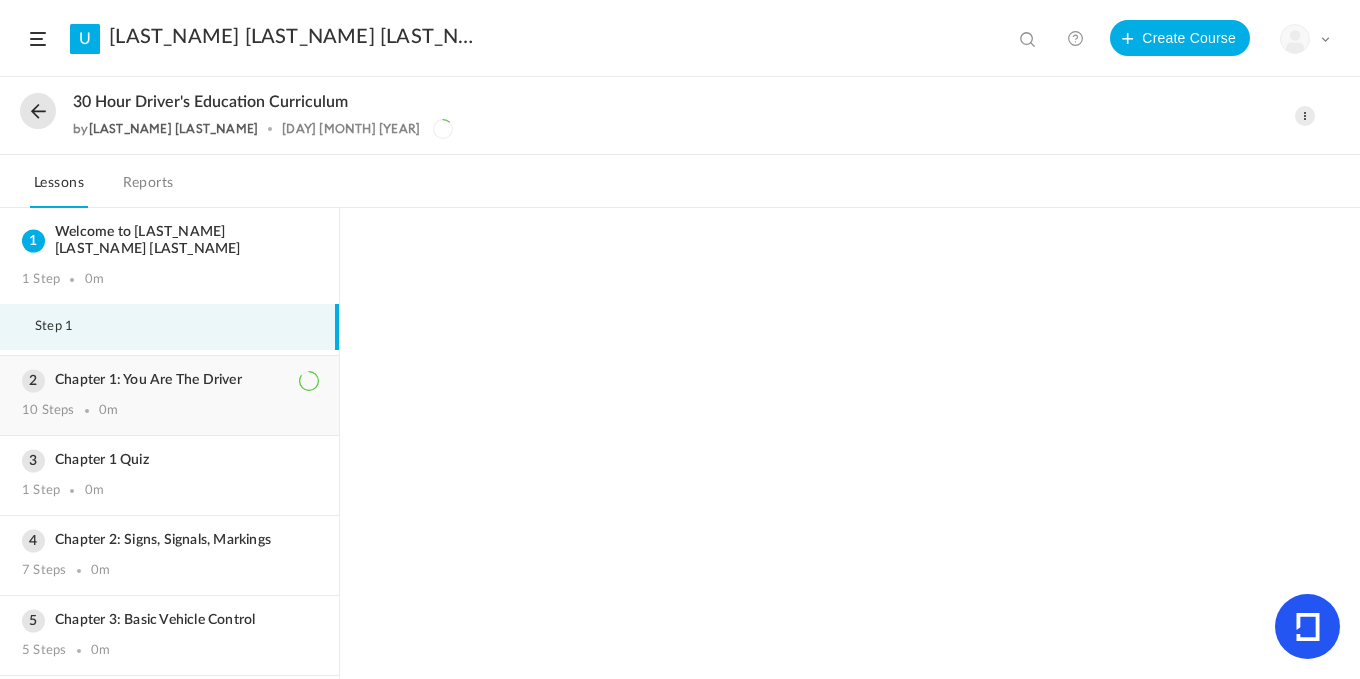 click on "Chapter 1: You Are The Driver" at bounding box center (169, 380) 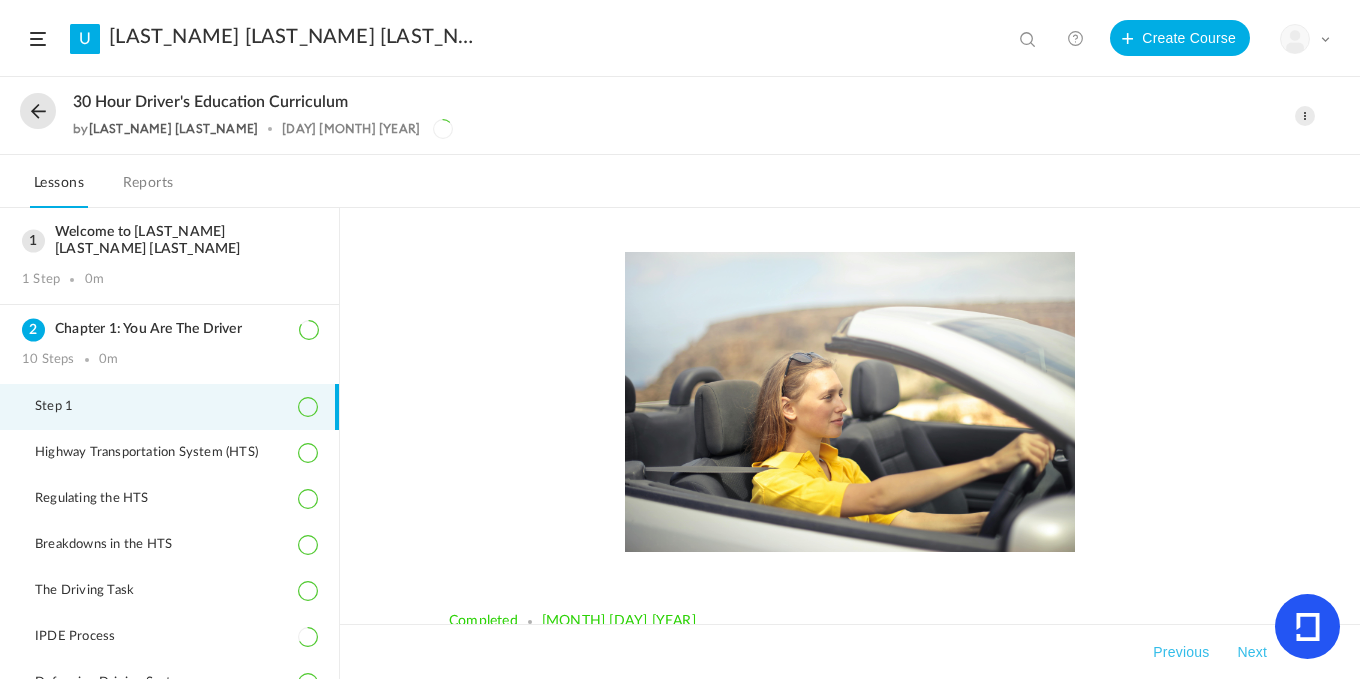 click 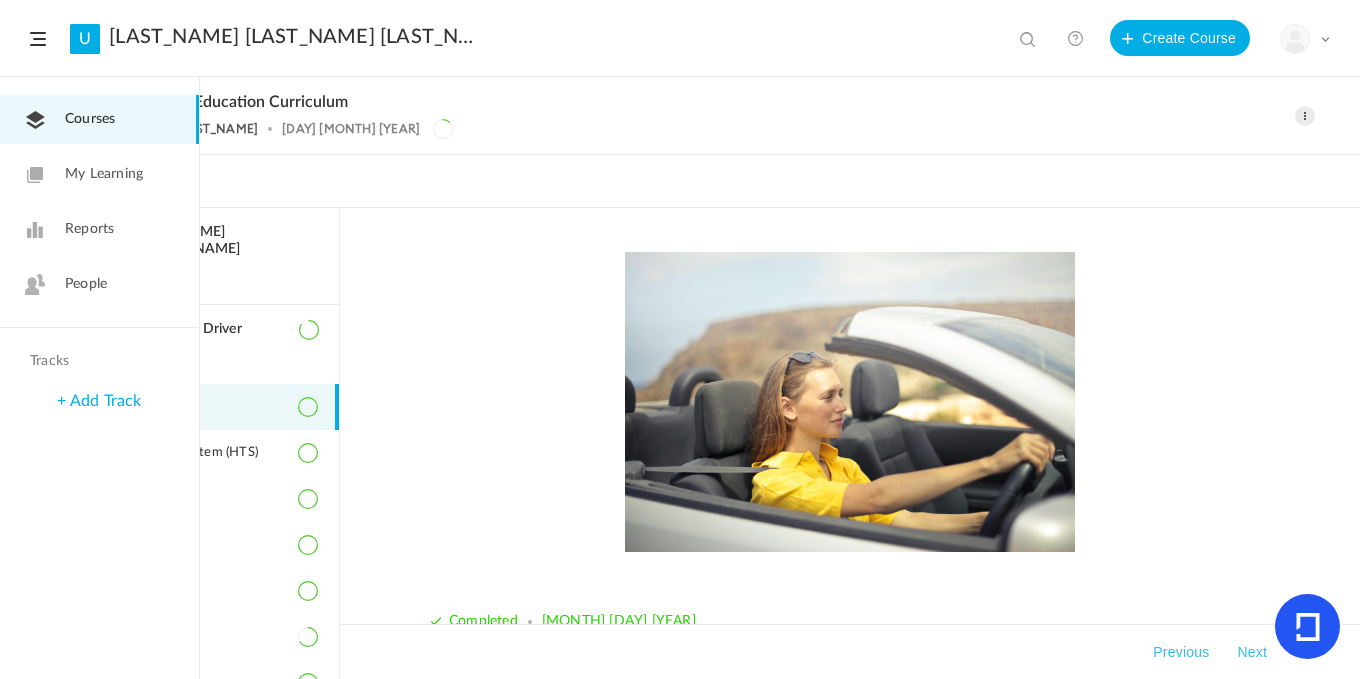 click on "Reports" 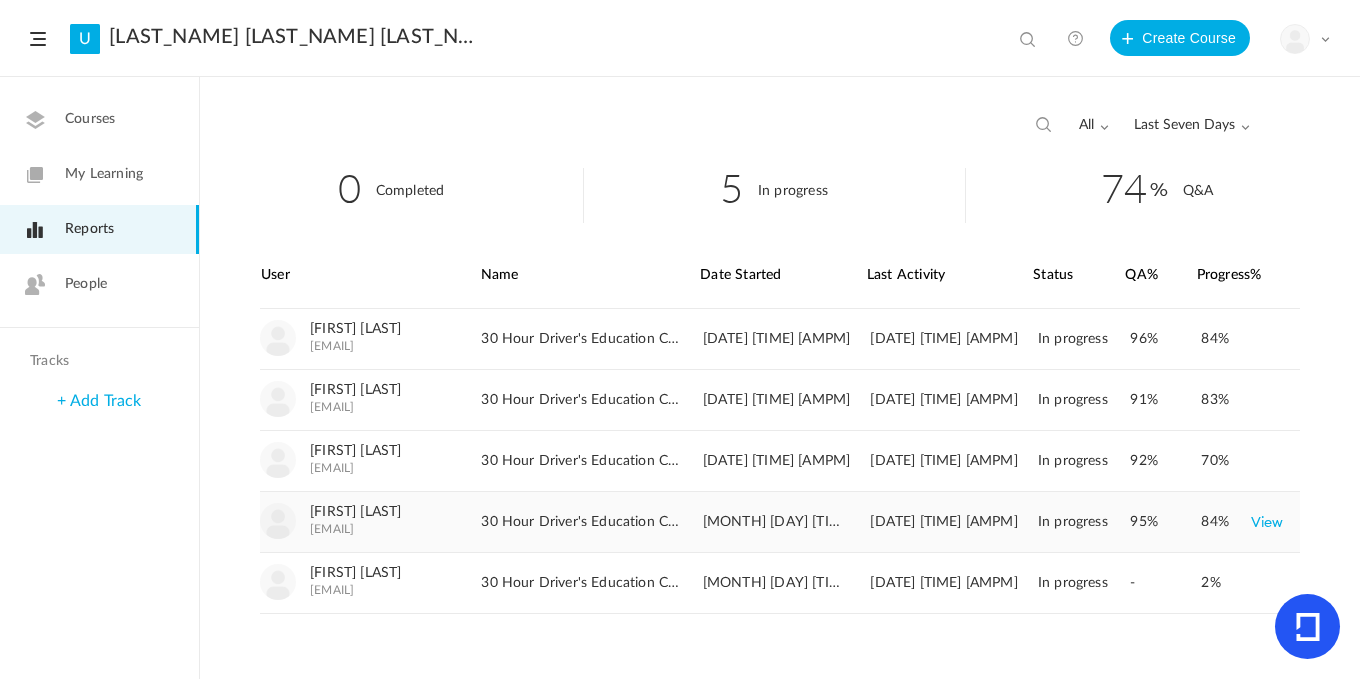 scroll, scrollTop: 23, scrollLeft: 0, axis: vertical 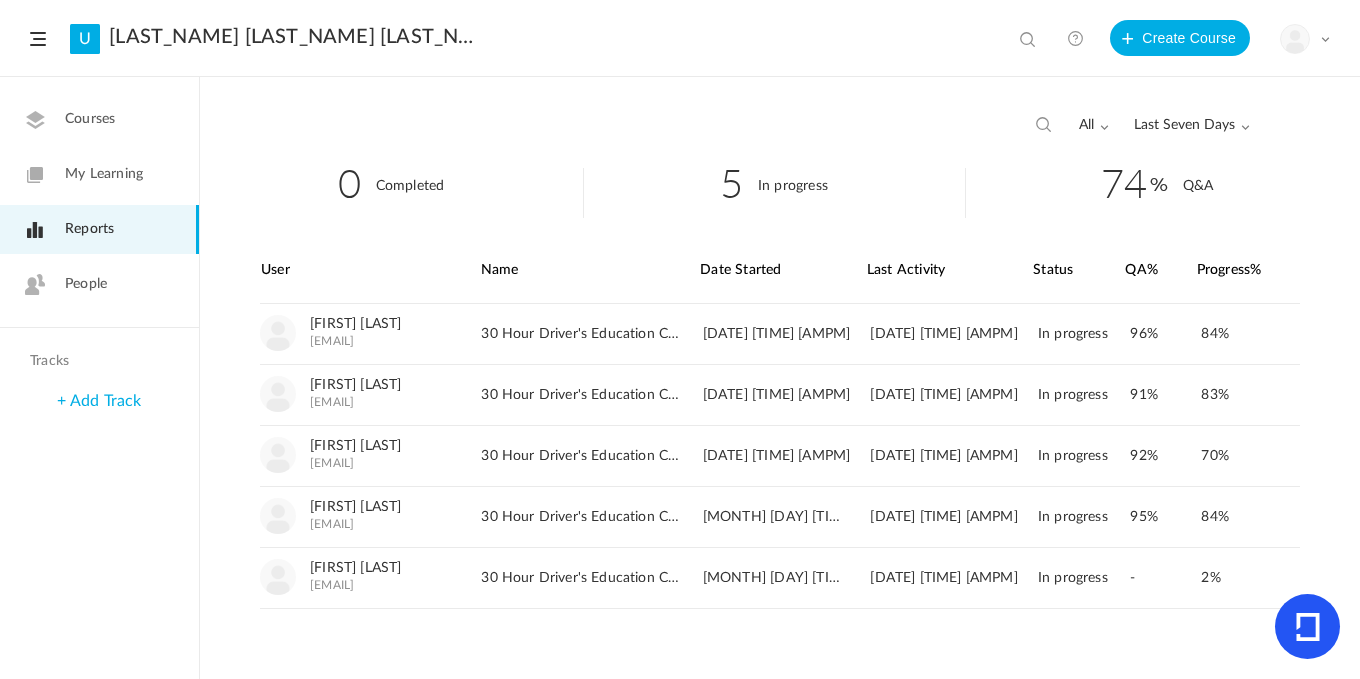 click on "People" 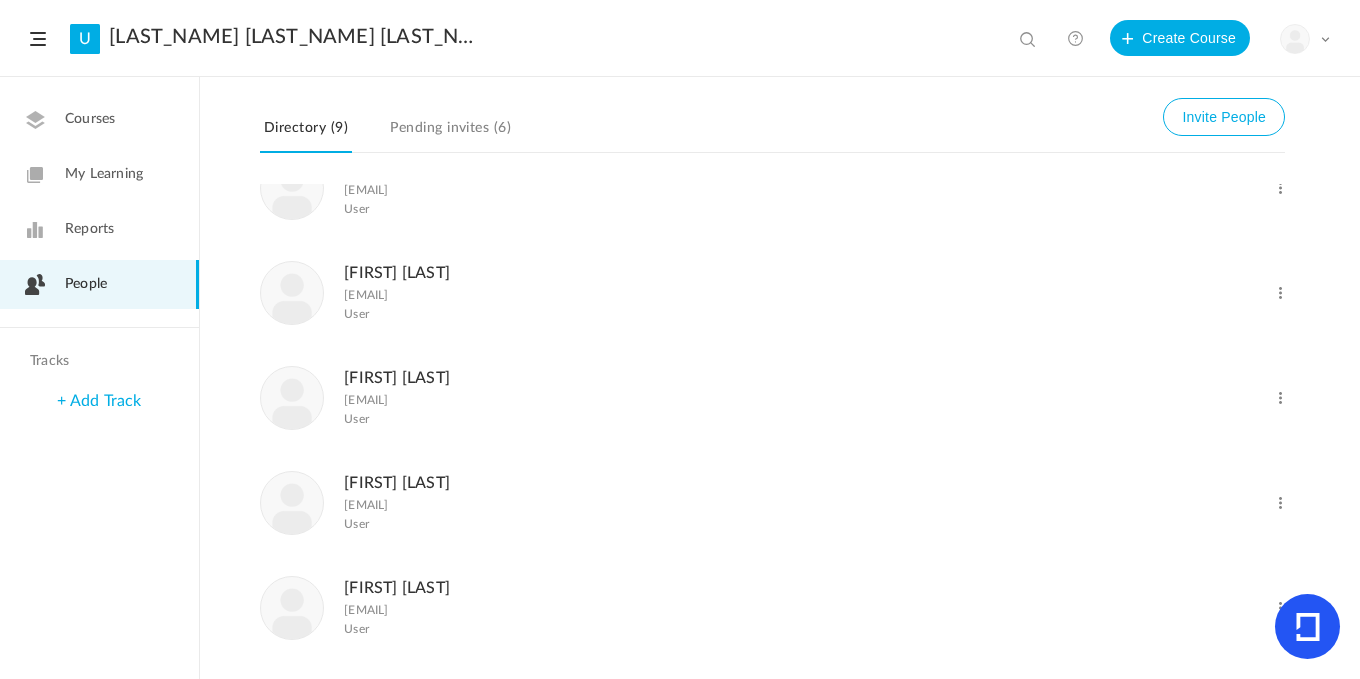 scroll, scrollTop: 470, scrollLeft: 0, axis: vertical 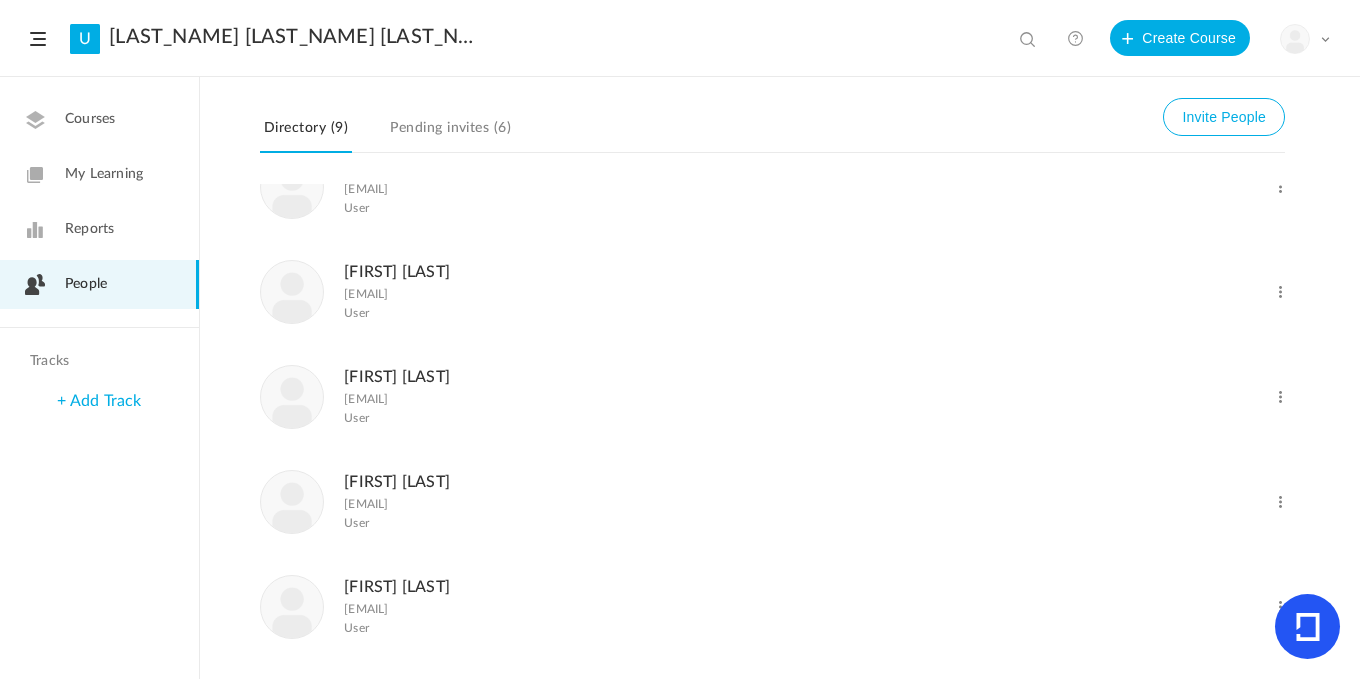 click 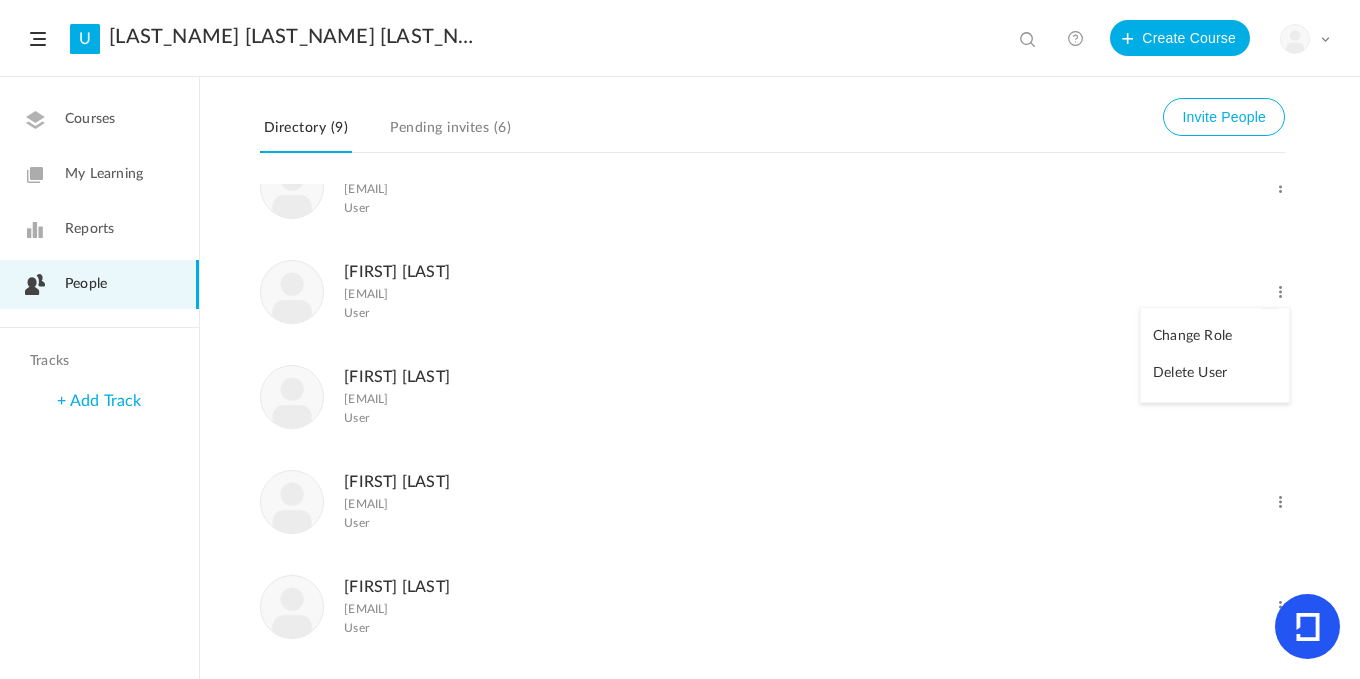 click on "Delete User" 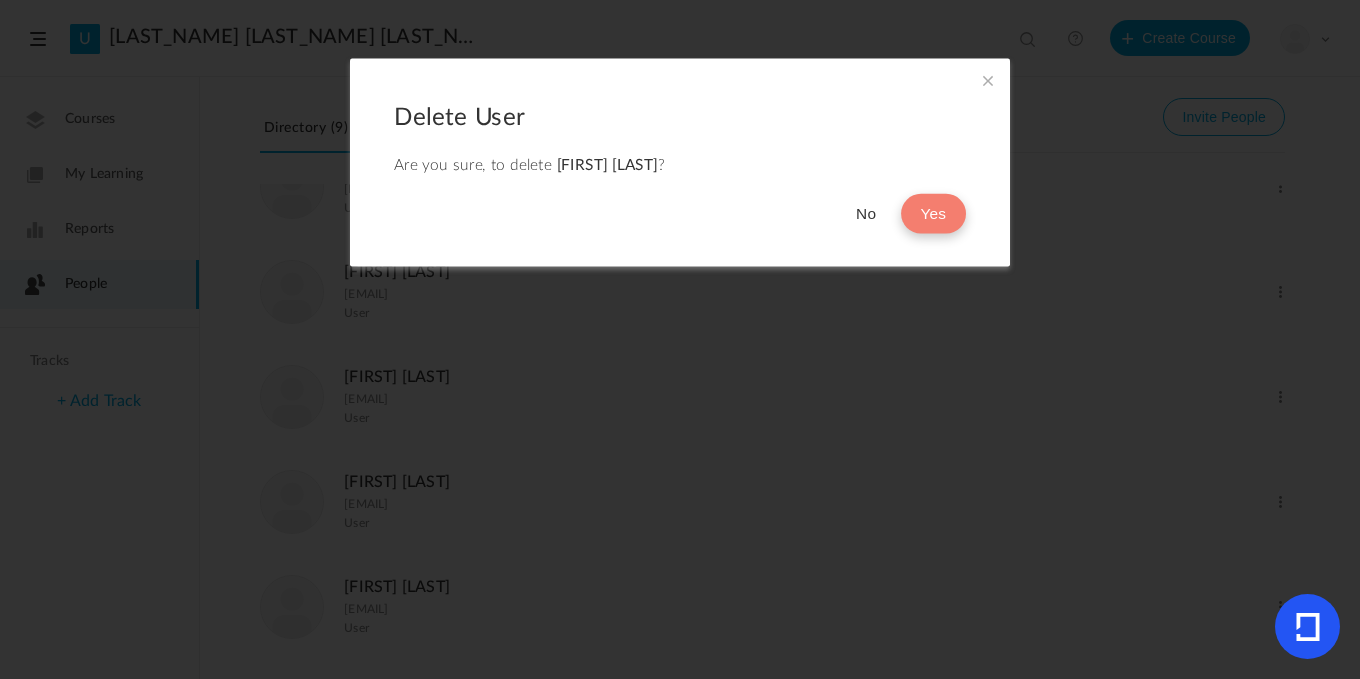 click on "Yes" at bounding box center [933, 214] 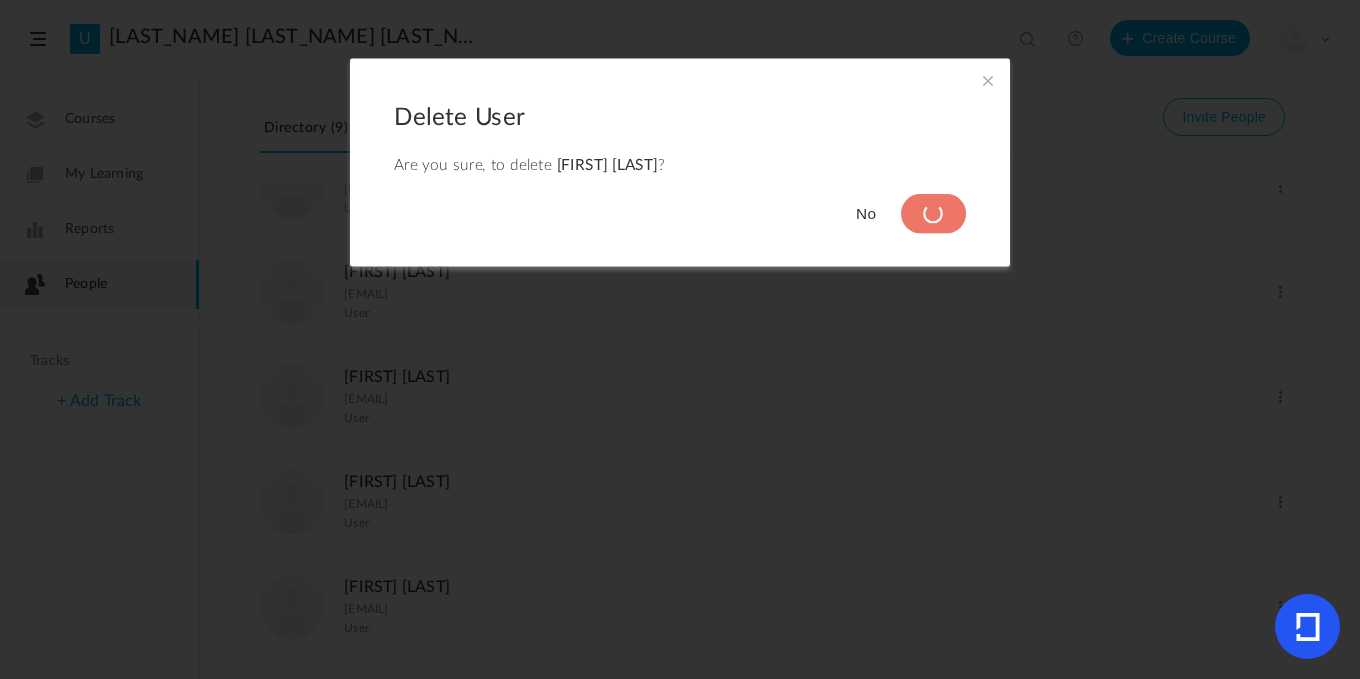 scroll, scrollTop: 365, scrollLeft: 0, axis: vertical 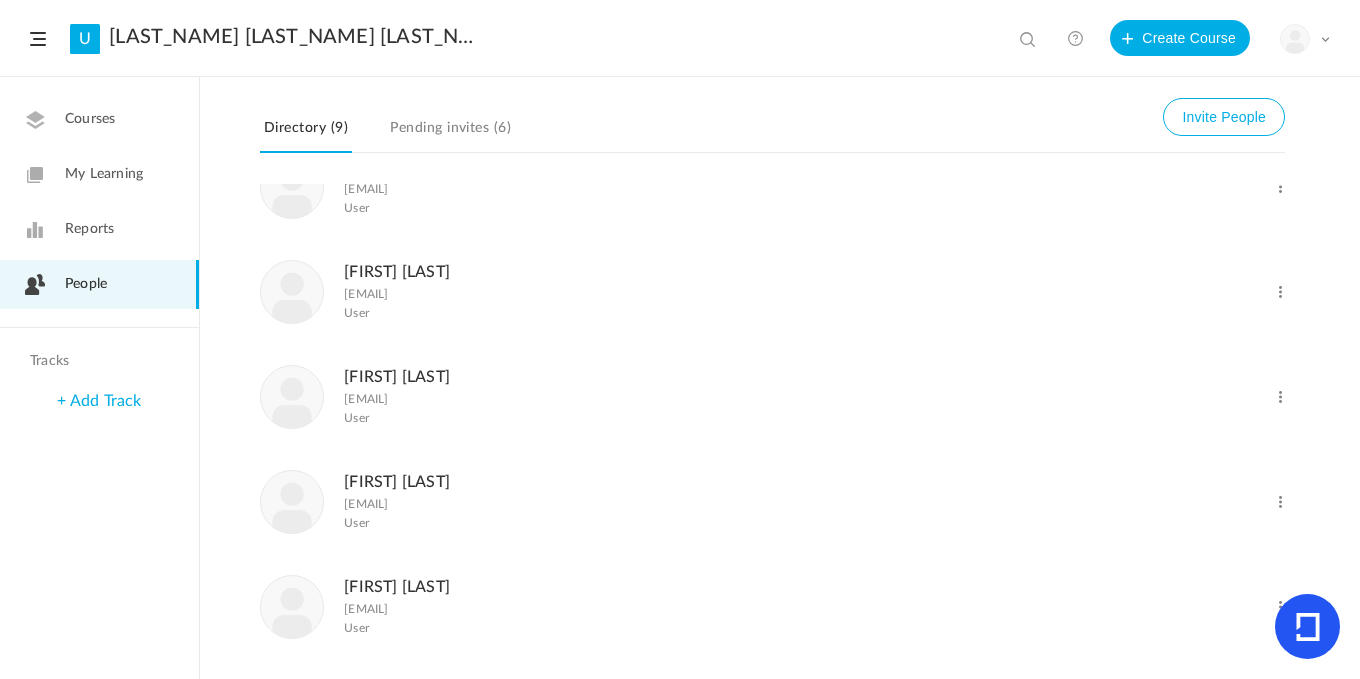 click 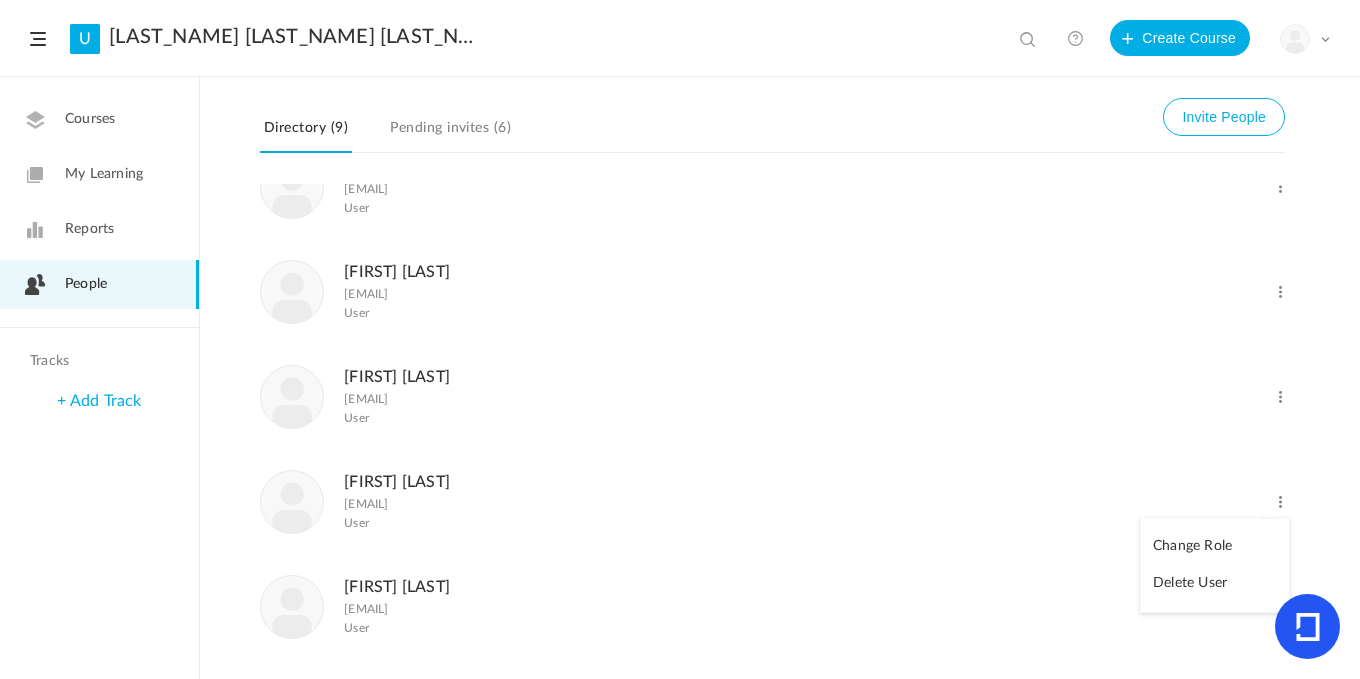 click on "Delete User" 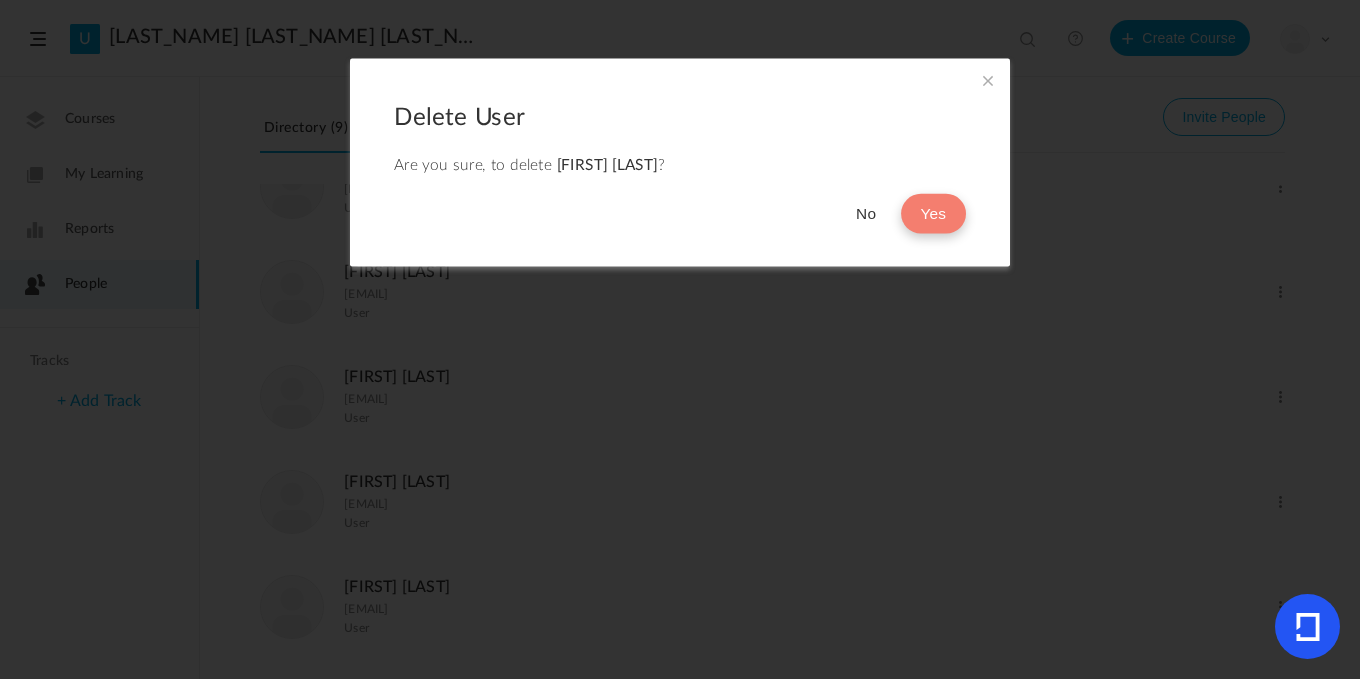 click on "Yes" at bounding box center (933, 214) 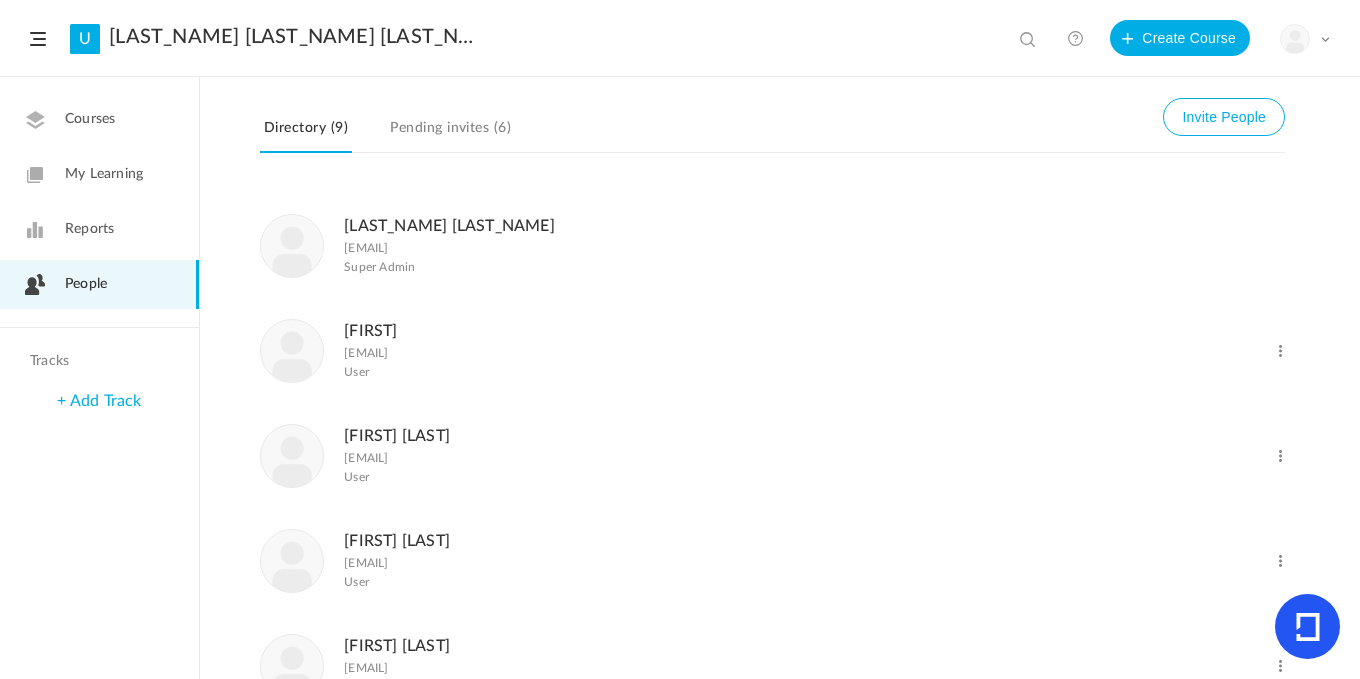 scroll, scrollTop: 60, scrollLeft: 0, axis: vertical 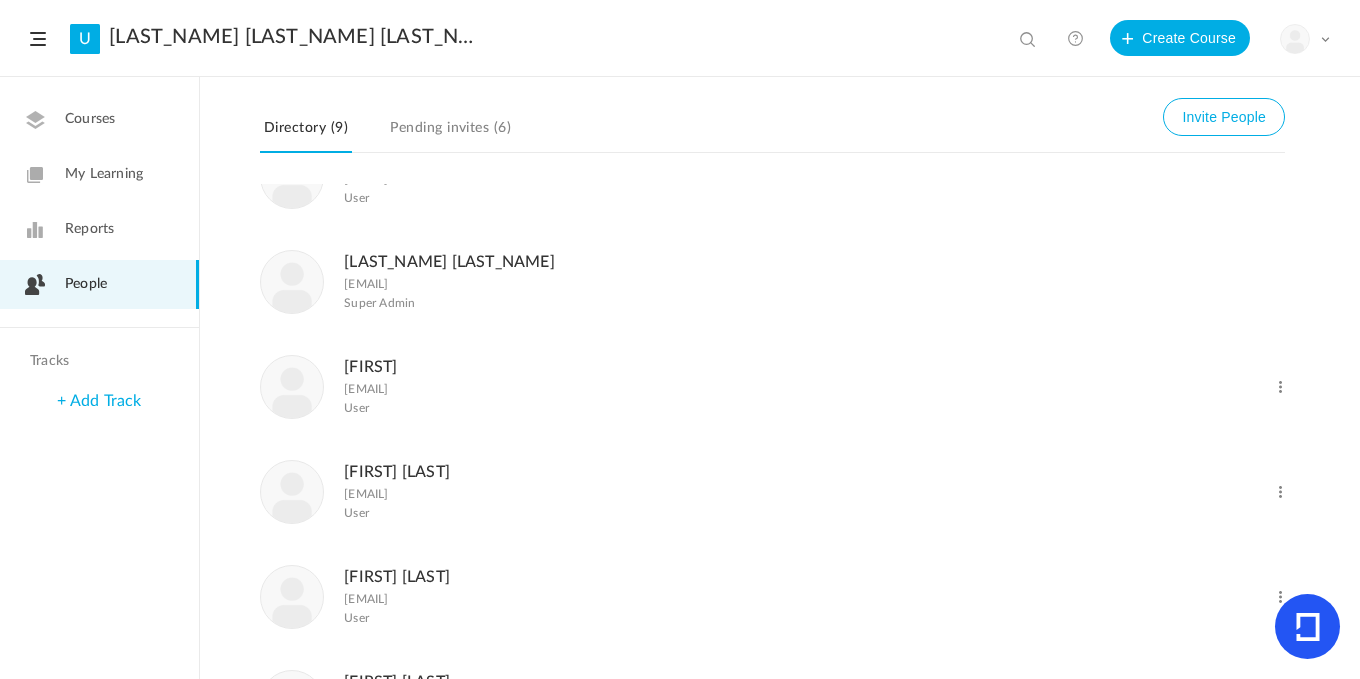 click on "[FIRST]" 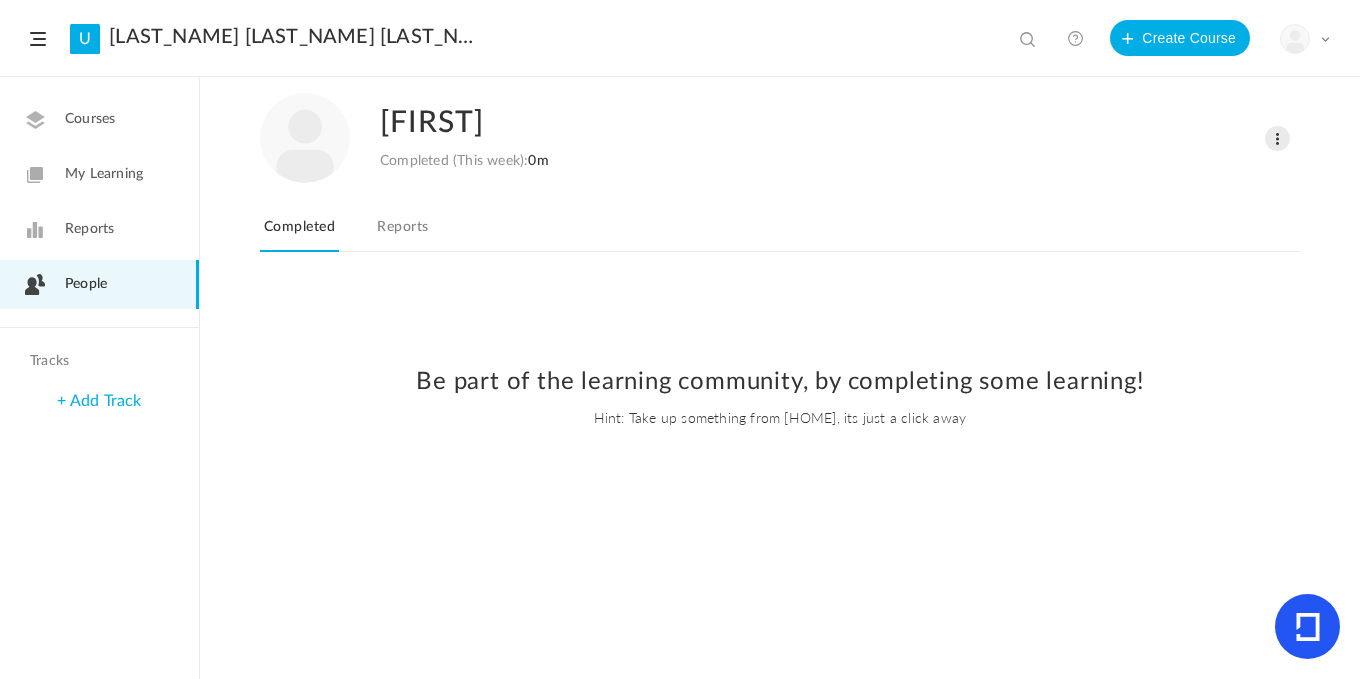 click on "Reports" 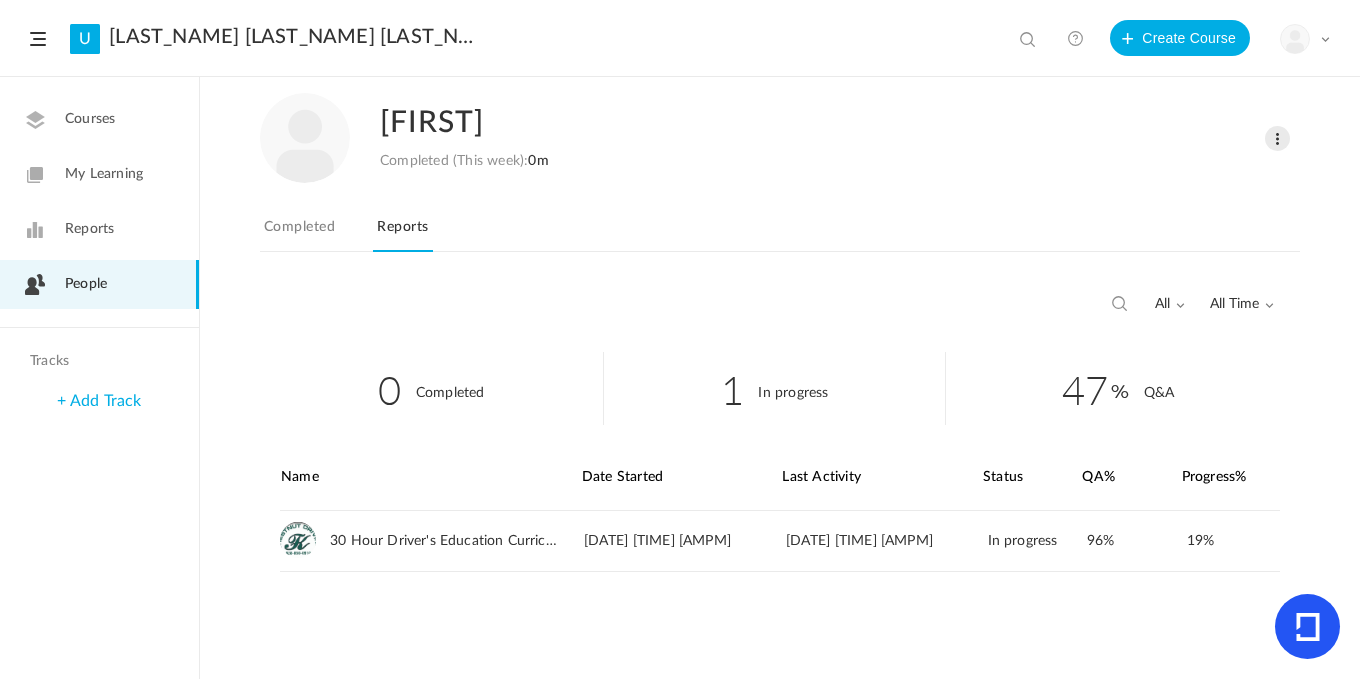click on "Reports" 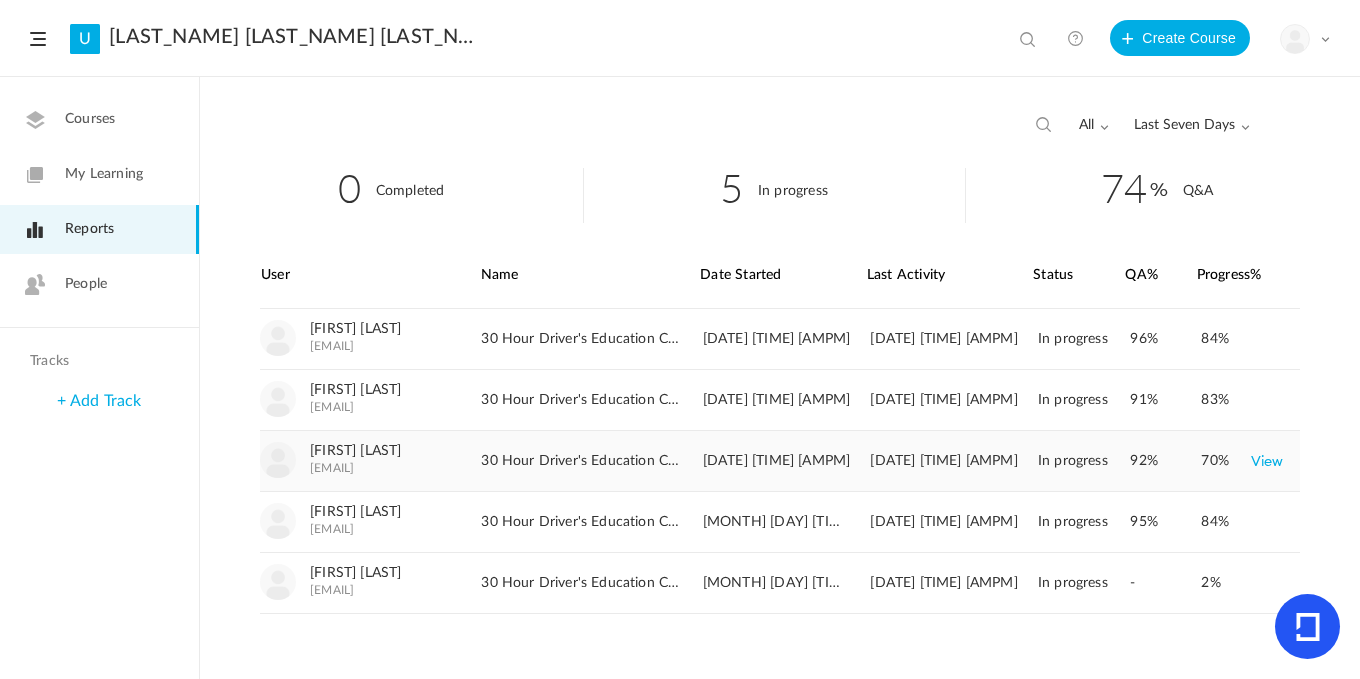 scroll, scrollTop: 23, scrollLeft: 0, axis: vertical 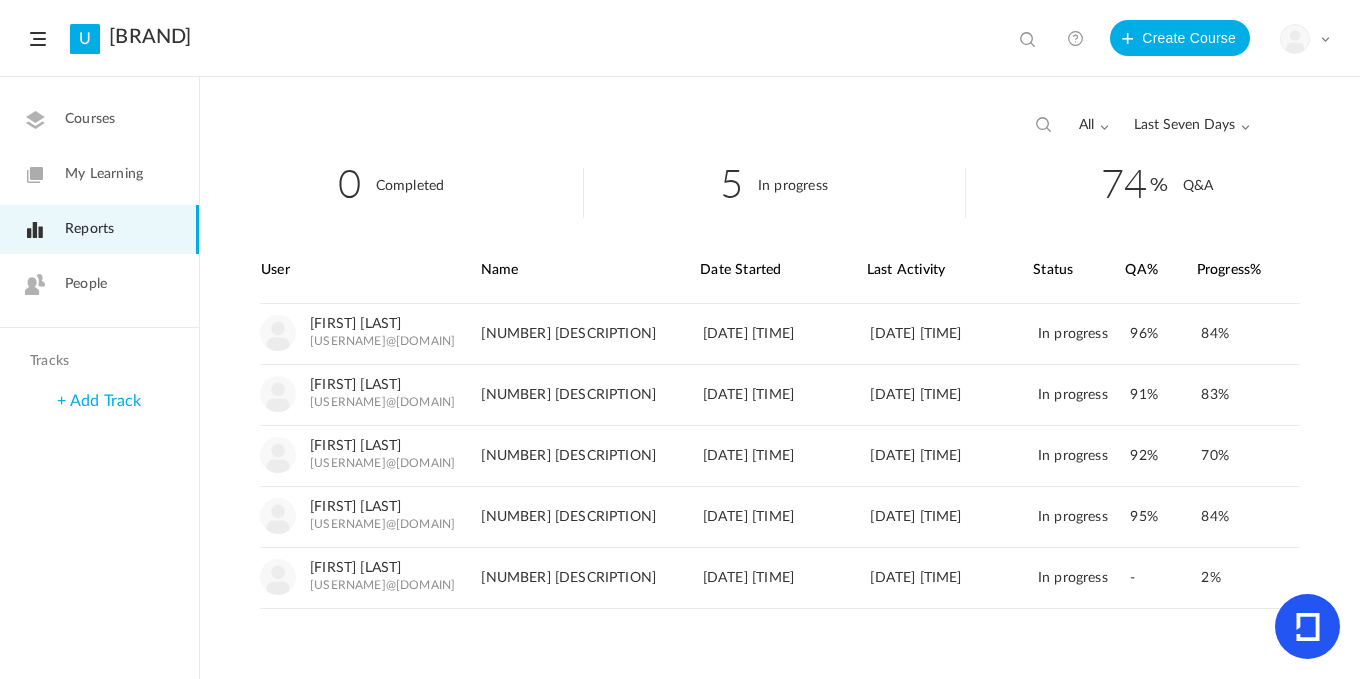 click on "People" 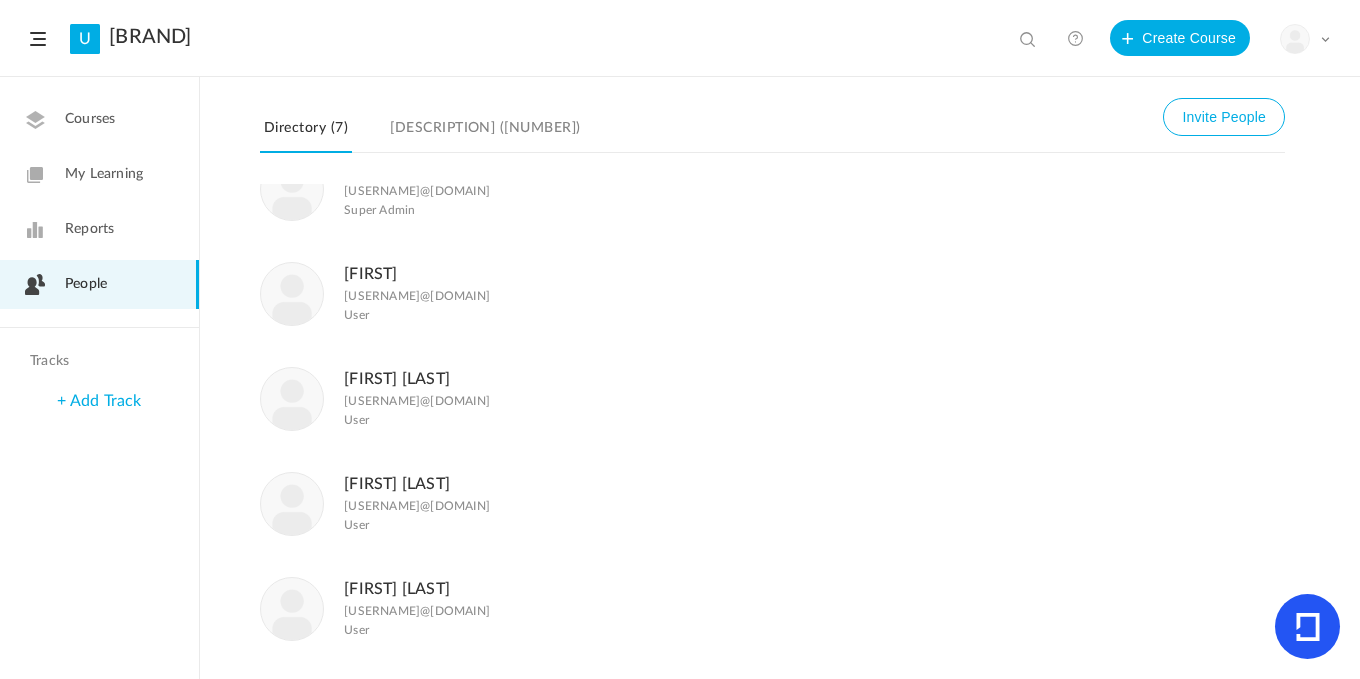 scroll, scrollTop: 0, scrollLeft: 0, axis: both 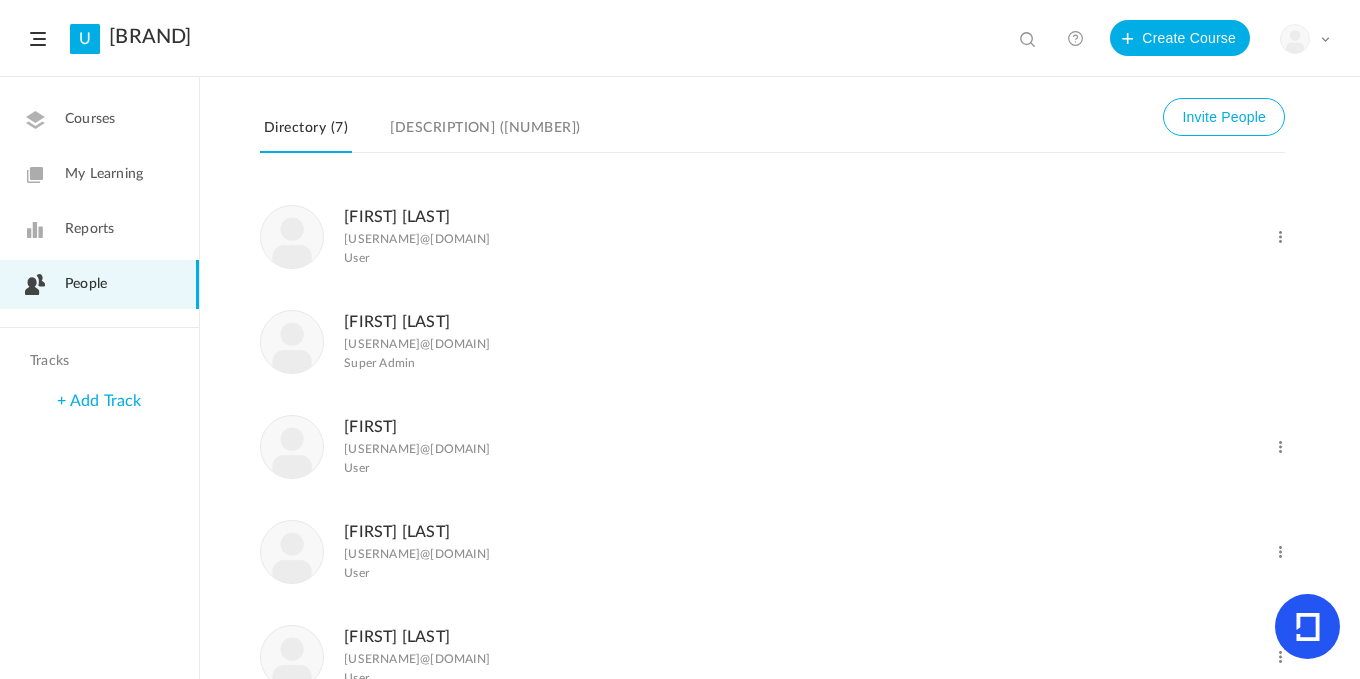 click on "Reports" 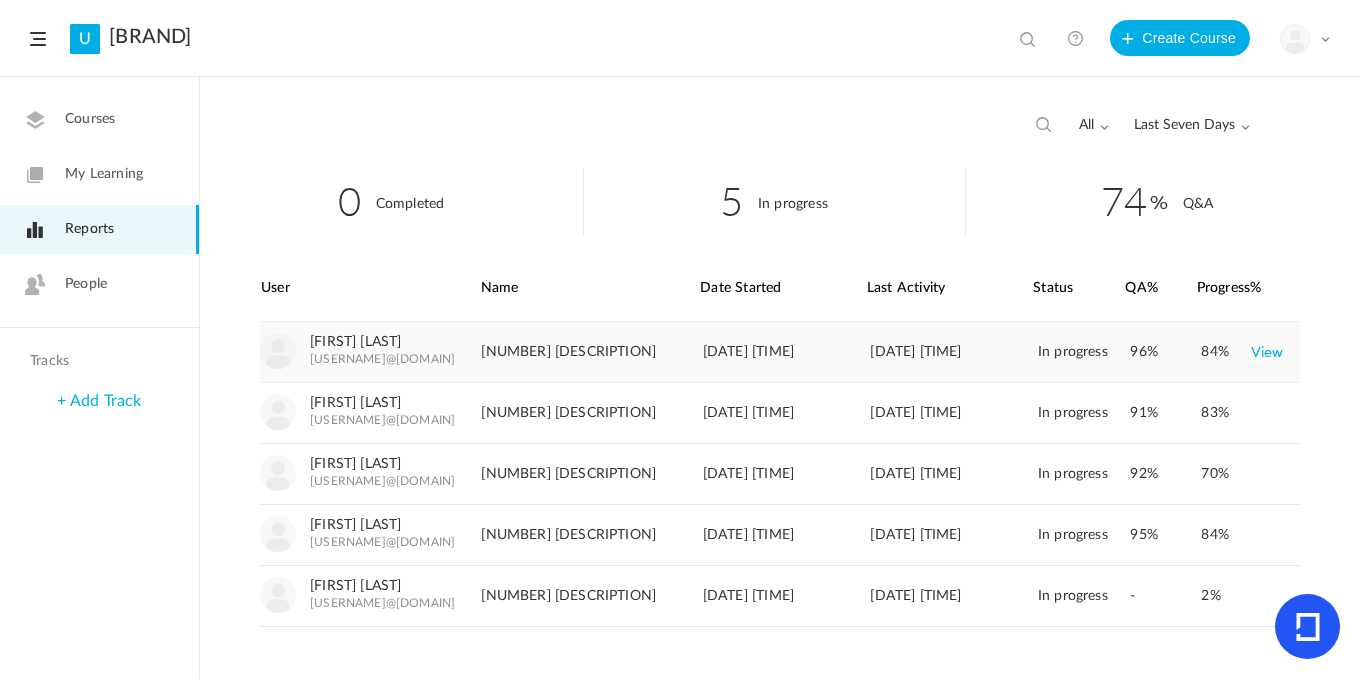 scroll, scrollTop: 0, scrollLeft: 0, axis: both 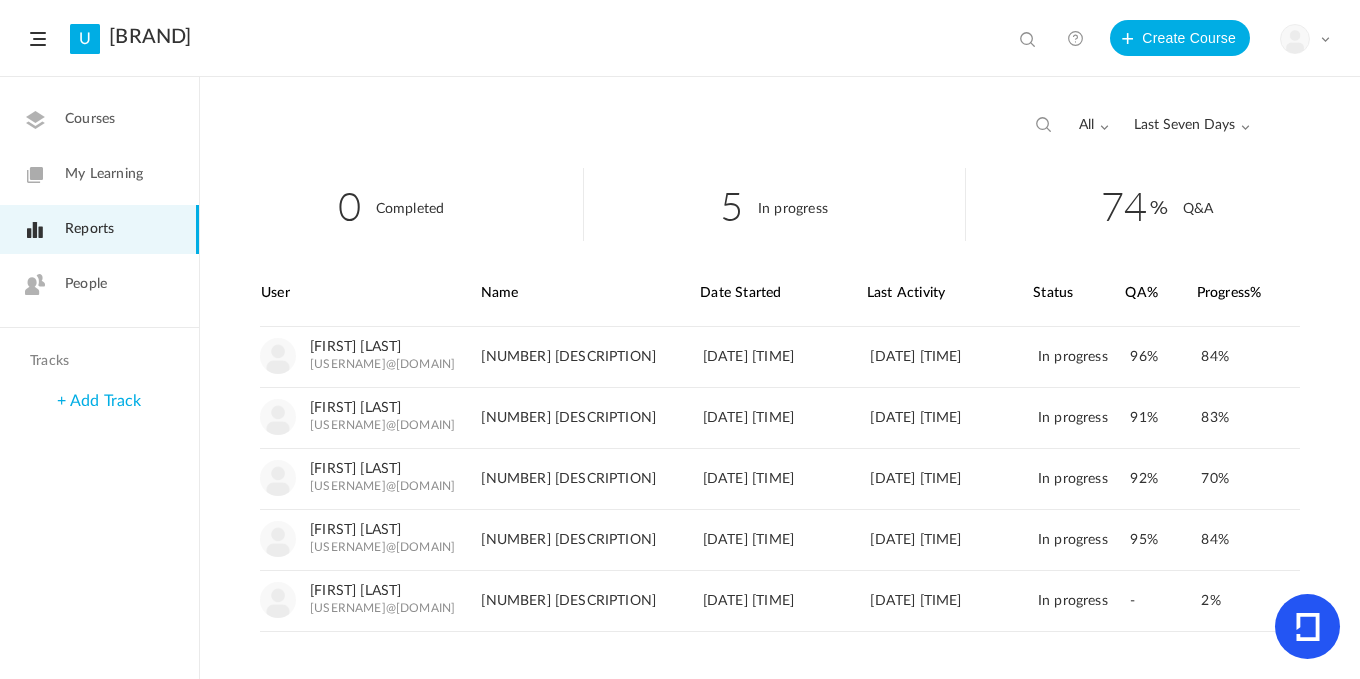 click on "Courses" 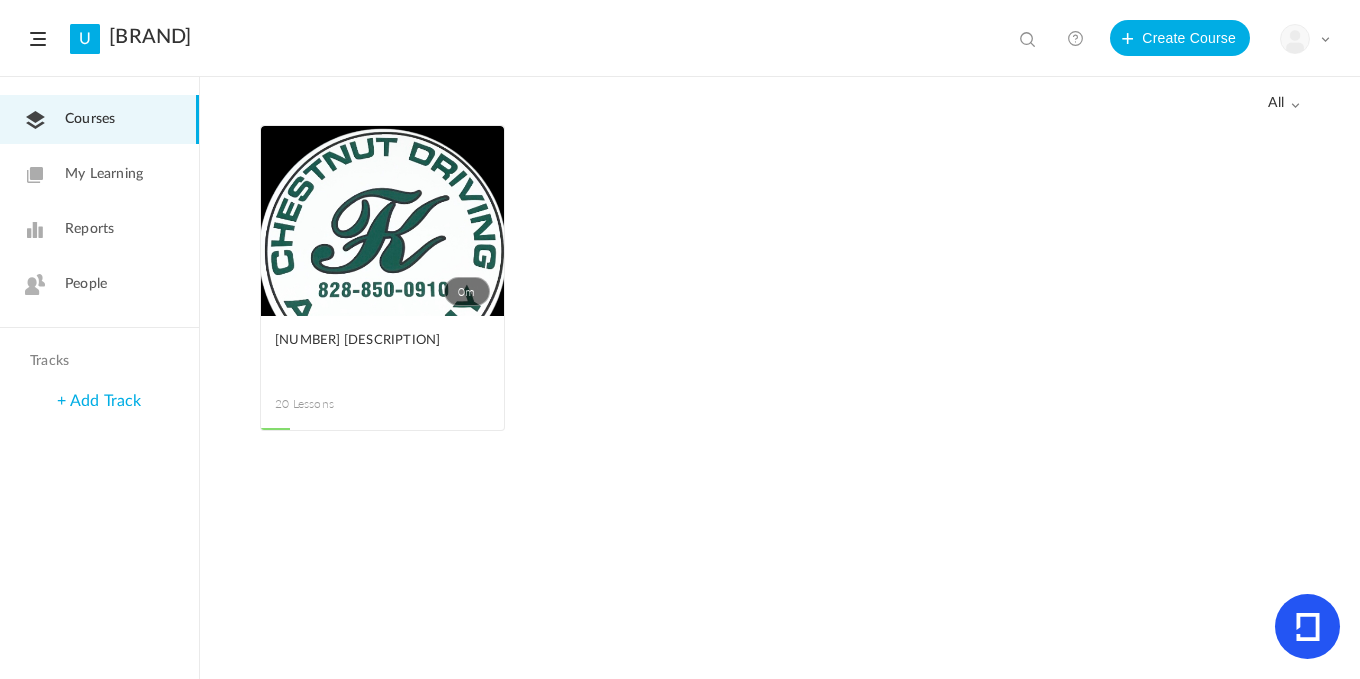 click on "My Learning" 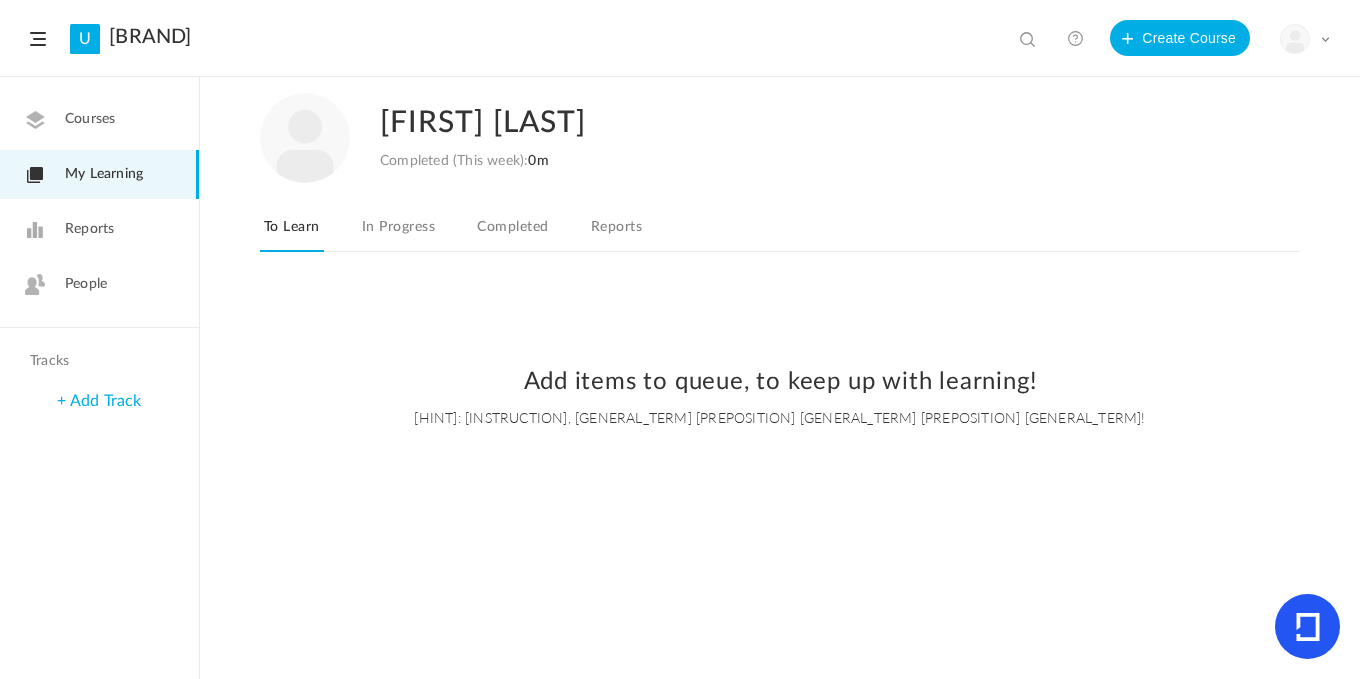 click on "Reports" 